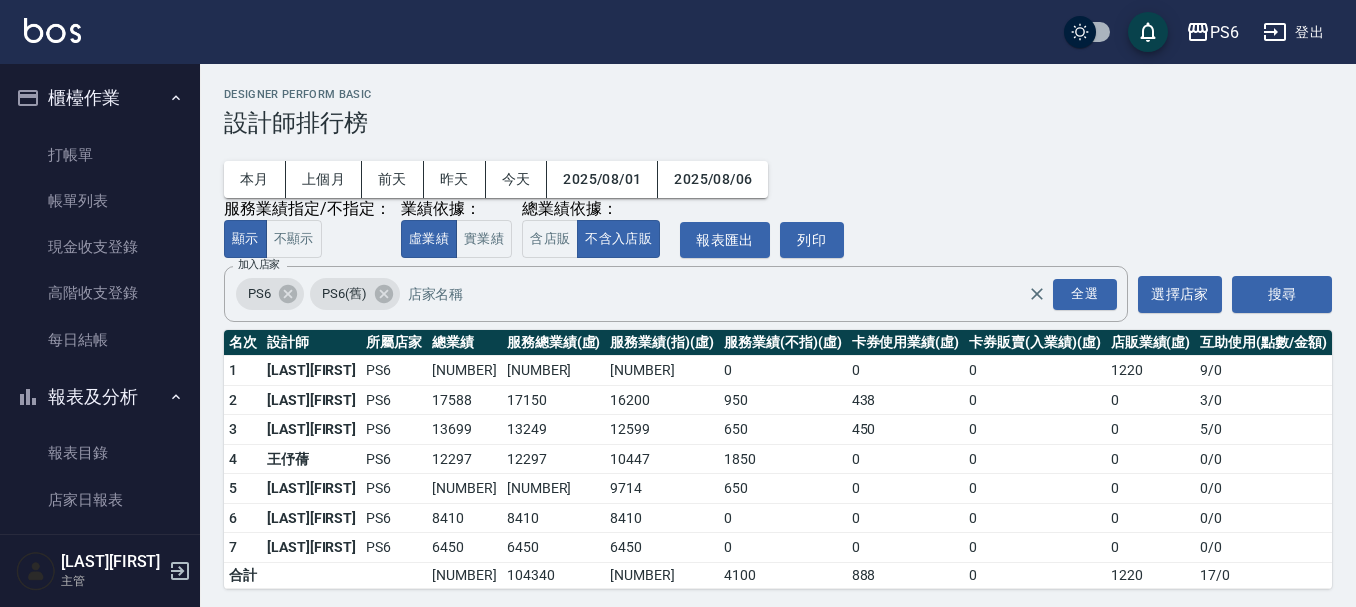 scroll, scrollTop: 9, scrollLeft: 0, axis: vertical 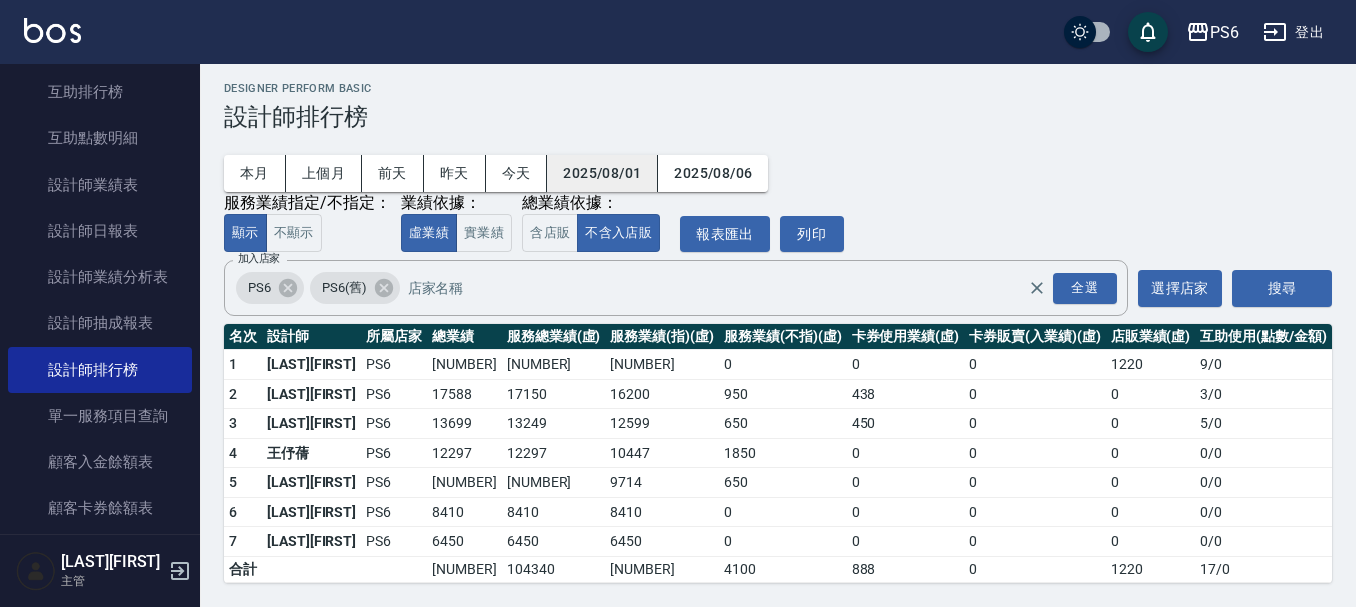 click on "2025/08/01" at bounding box center [602, 173] 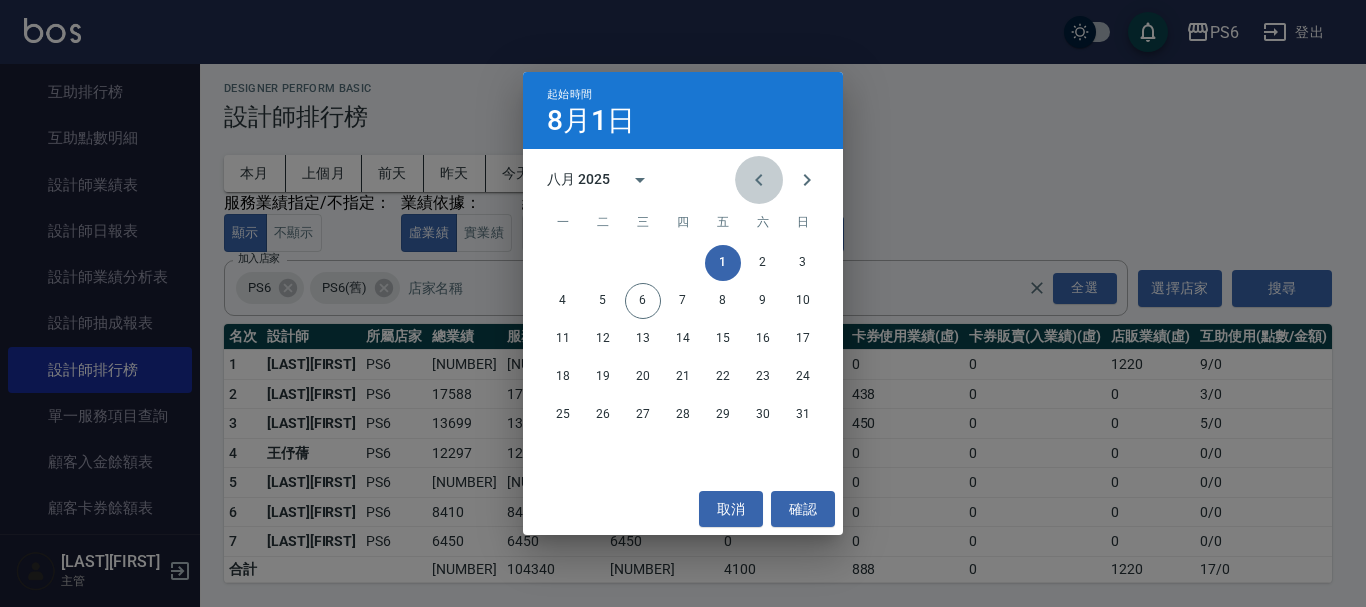 click 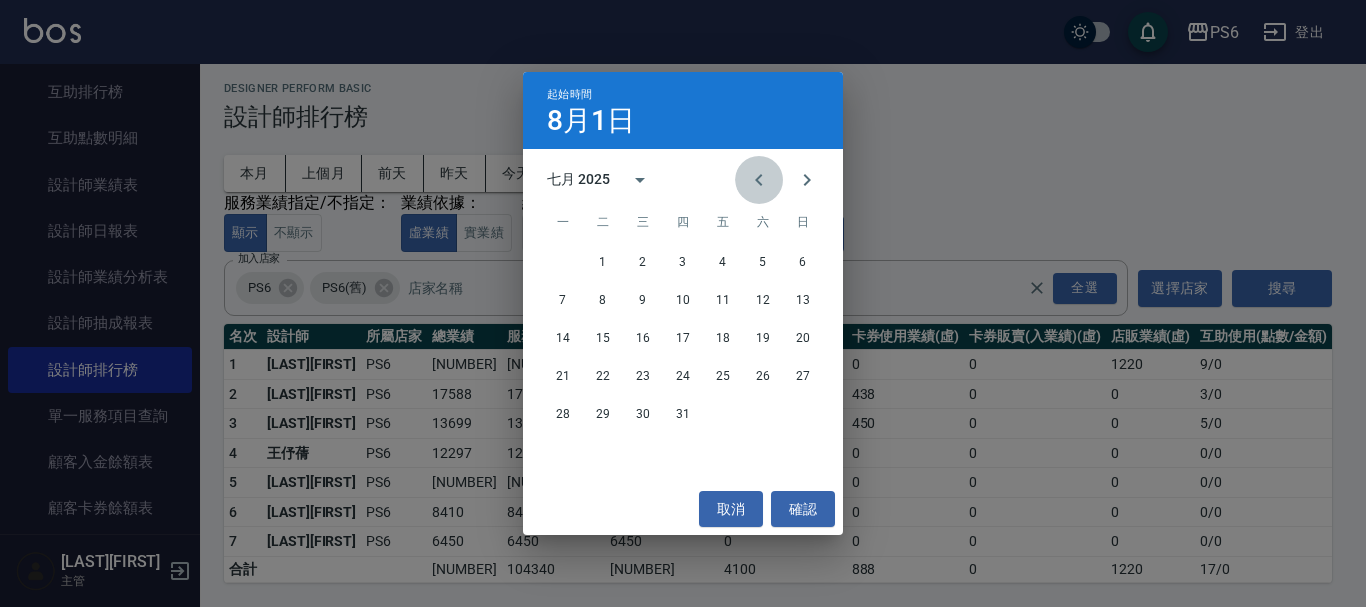 click 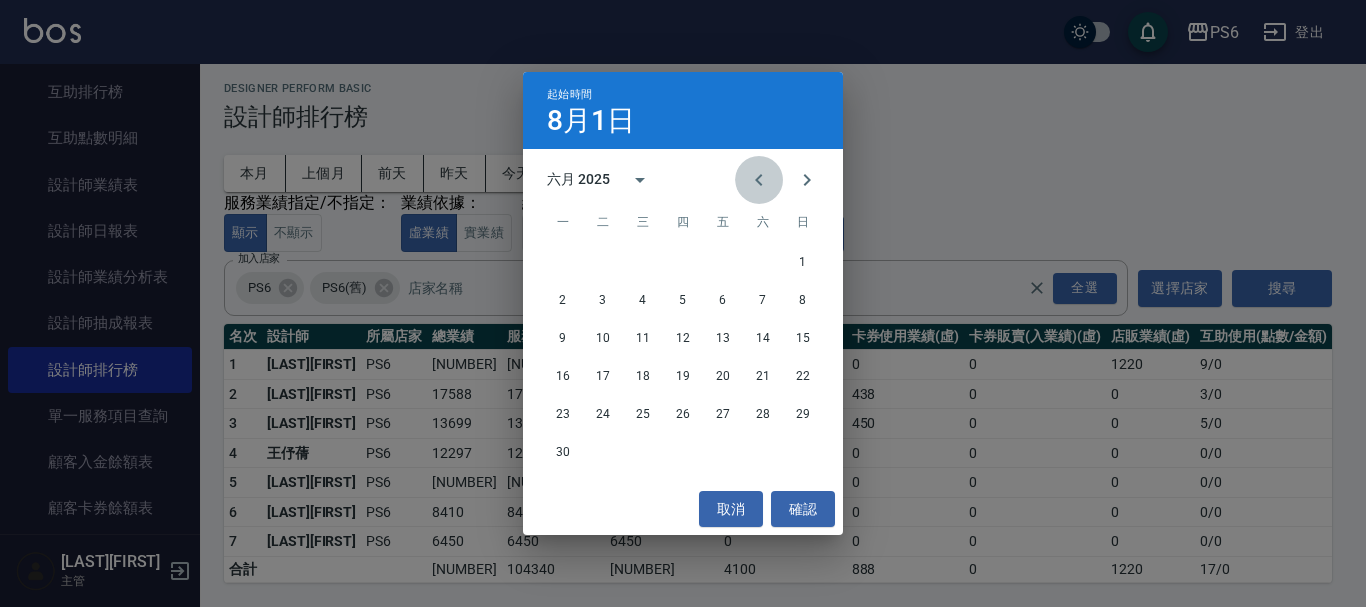 click 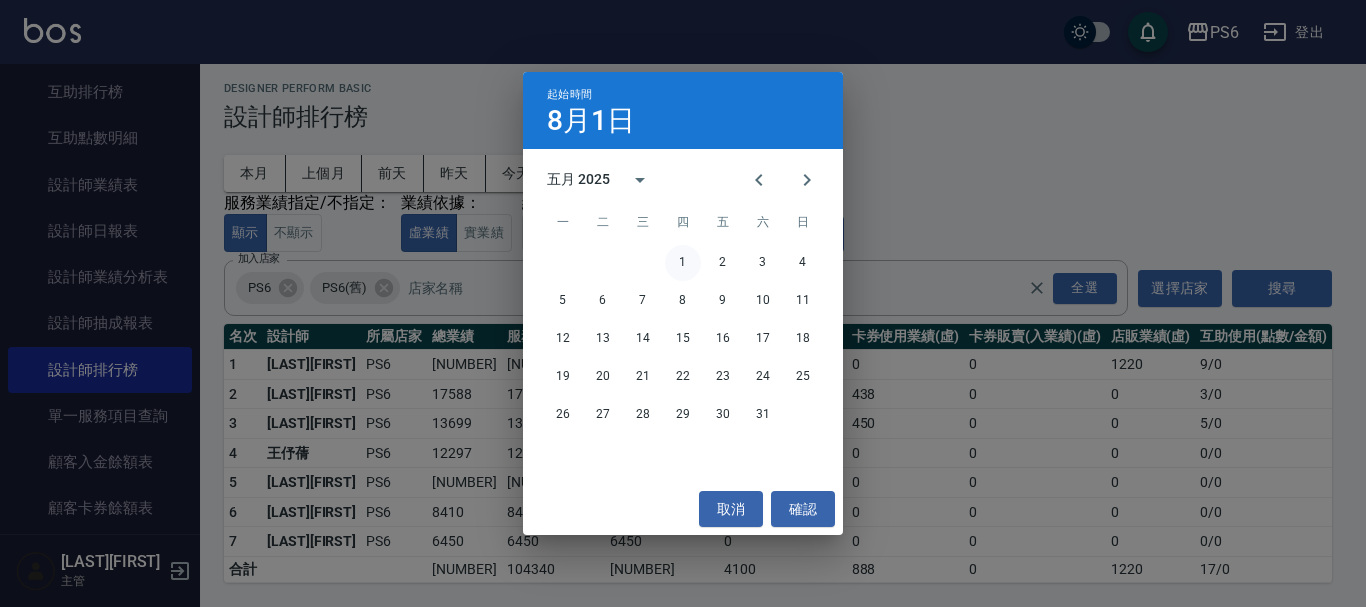 click on "1" at bounding box center [683, 263] 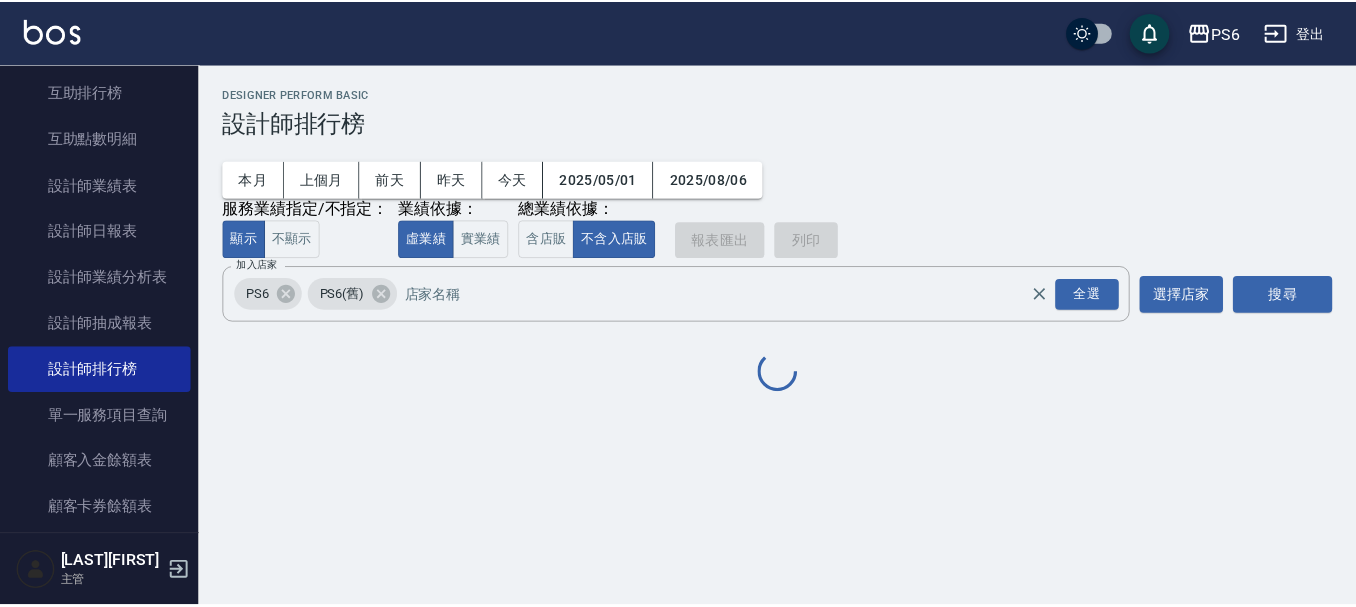 scroll, scrollTop: 0, scrollLeft: 0, axis: both 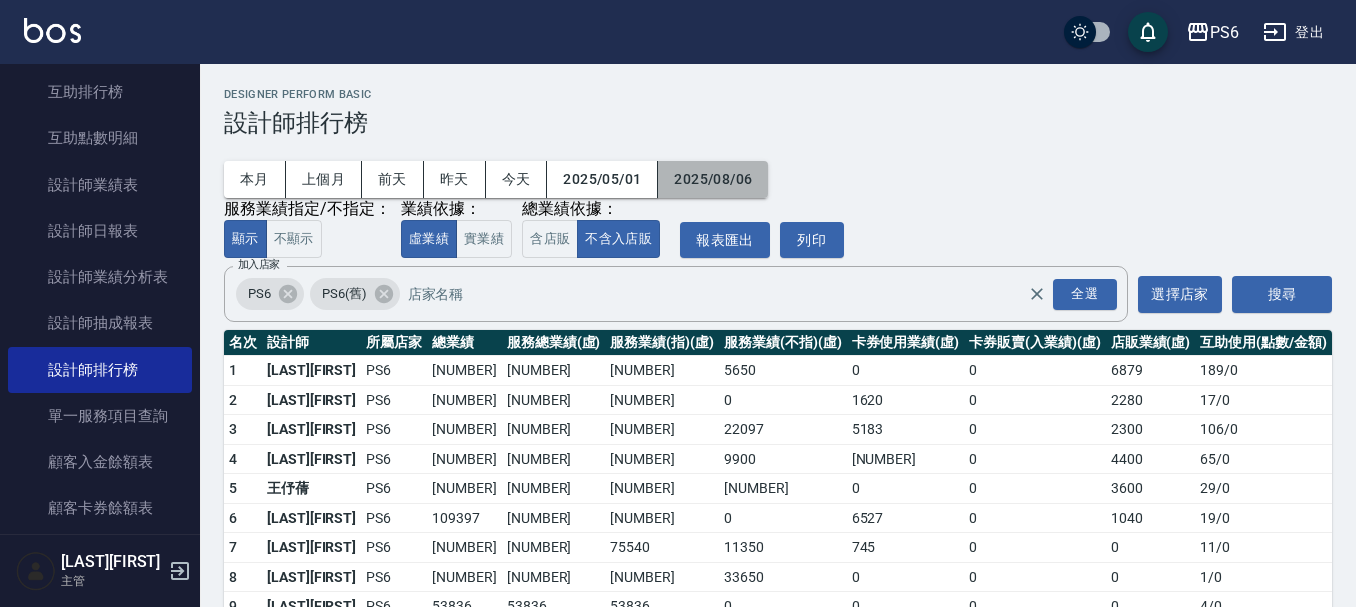 click on "2025/08/06" at bounding box center (713, 179) 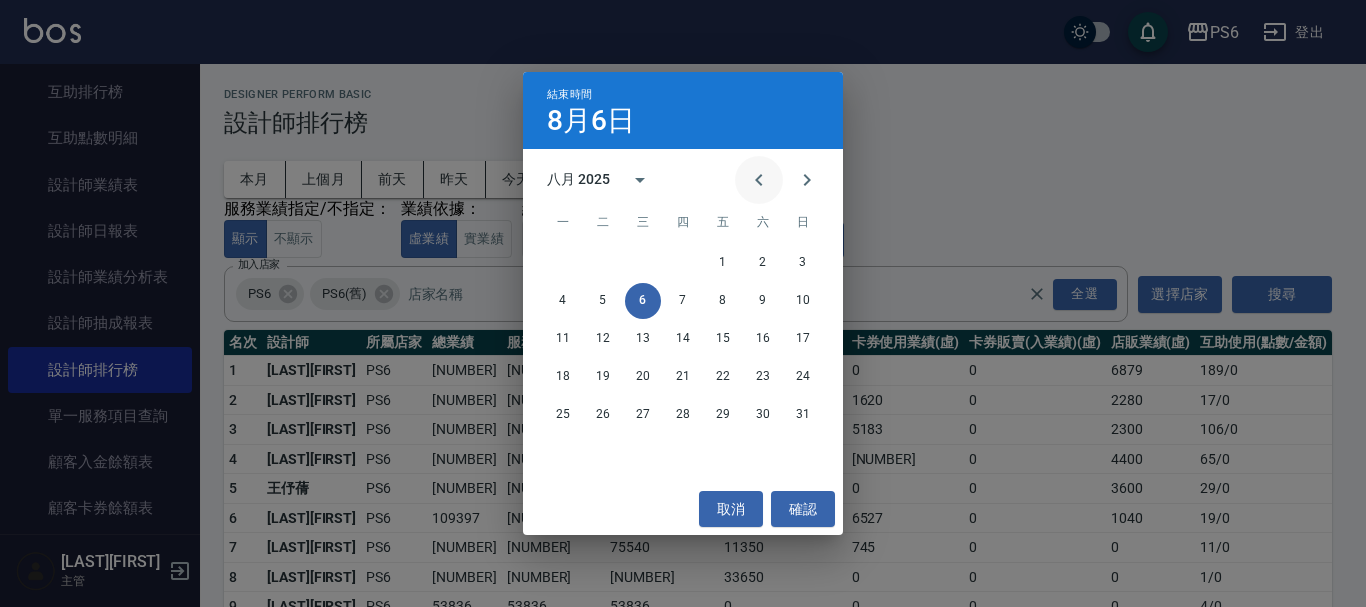 click 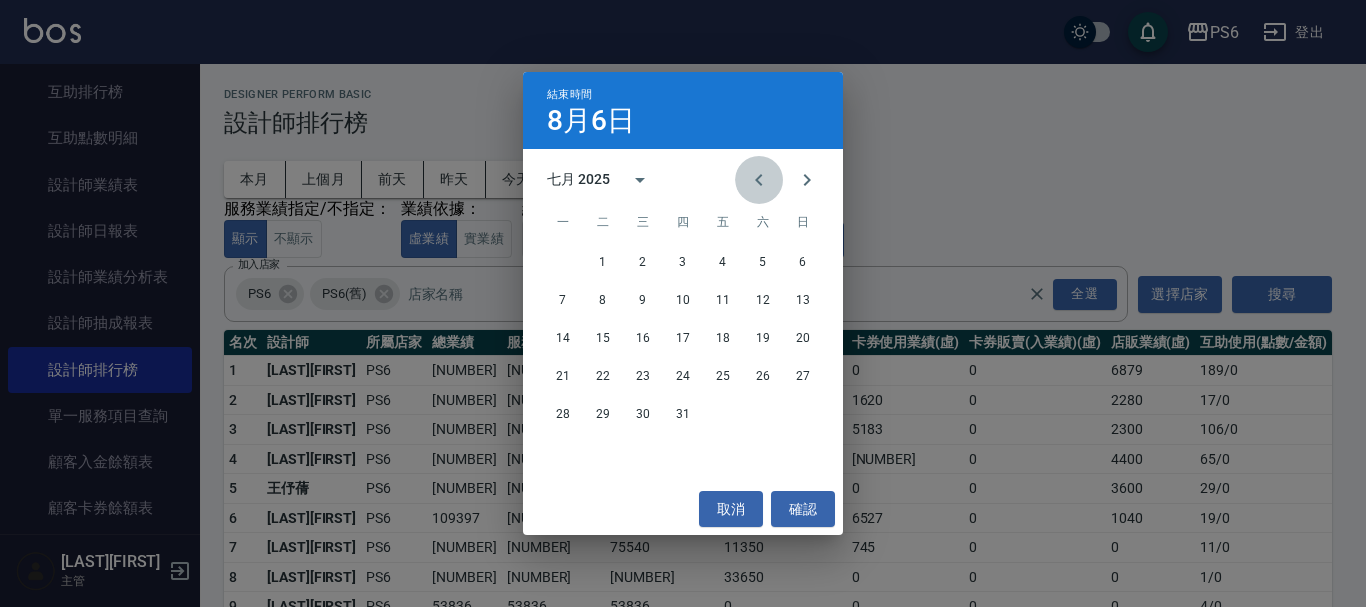 click at bounding box center [759, 180] 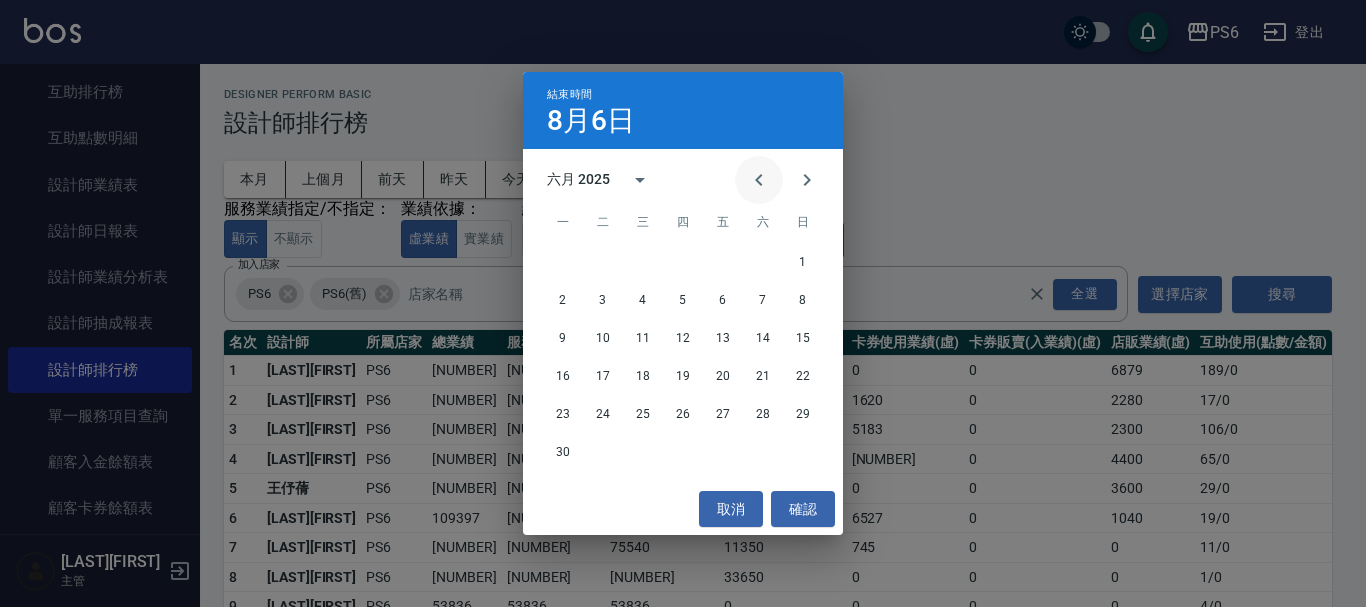 click at bounding box center [759, 180] 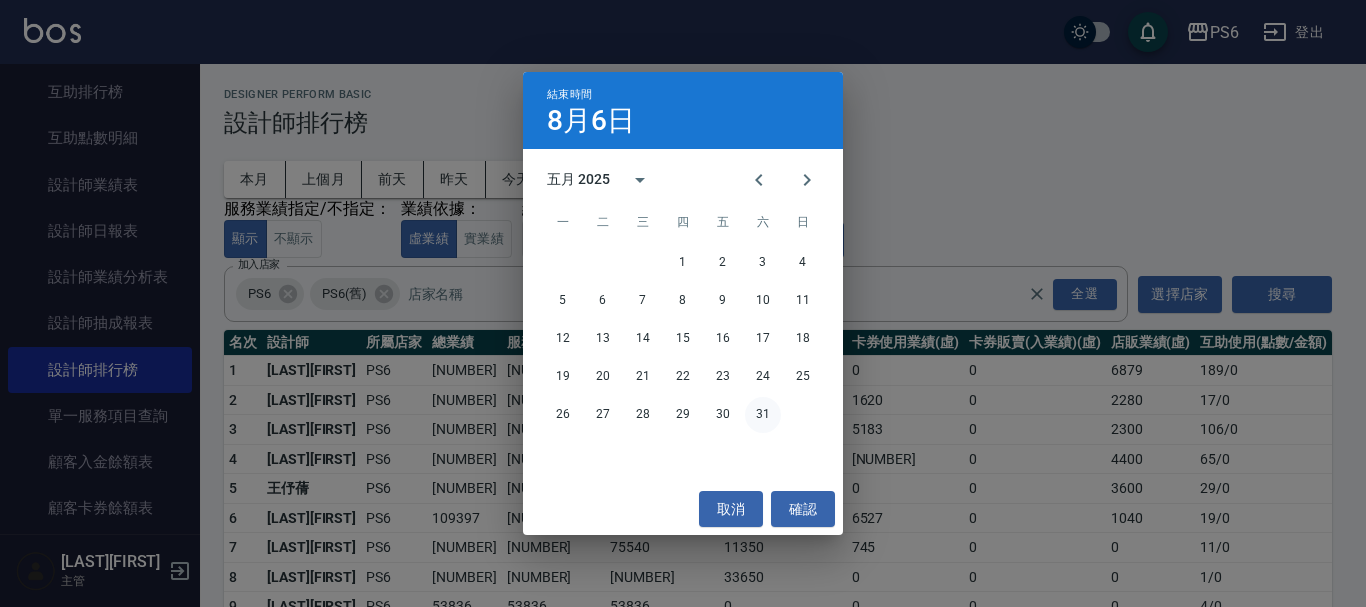 click on "31" at bounding box center (763, 415) 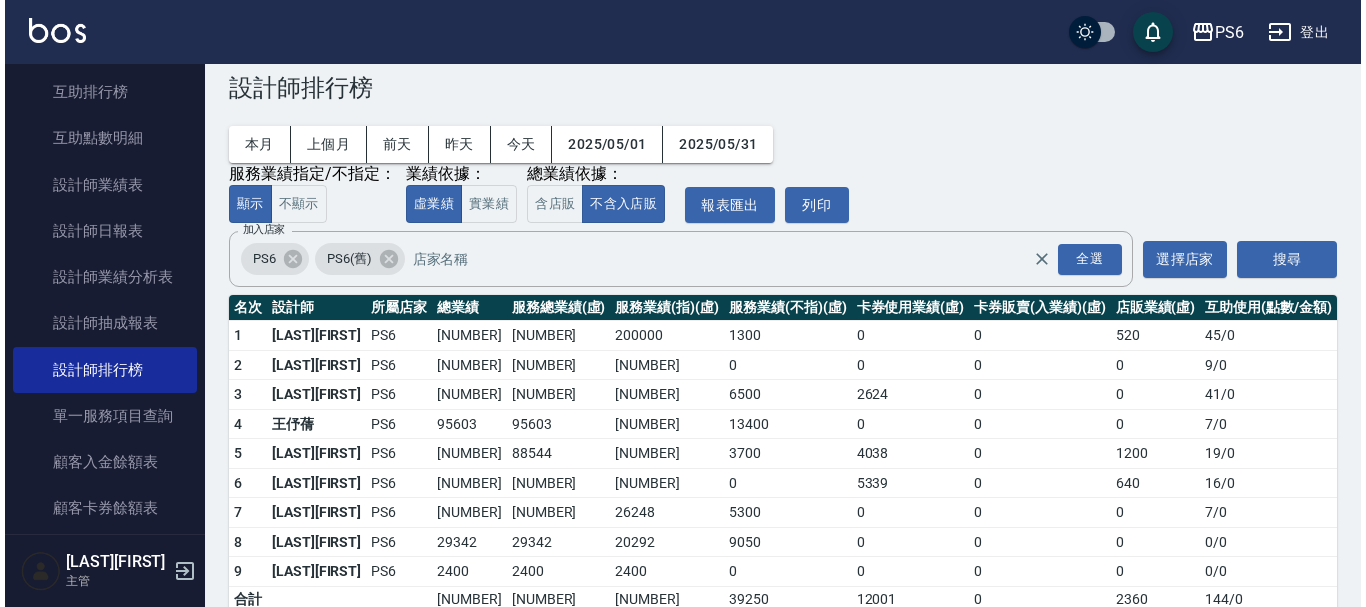 scroll, scrollTop: 68, scrollLeft: 0, axis: vertical 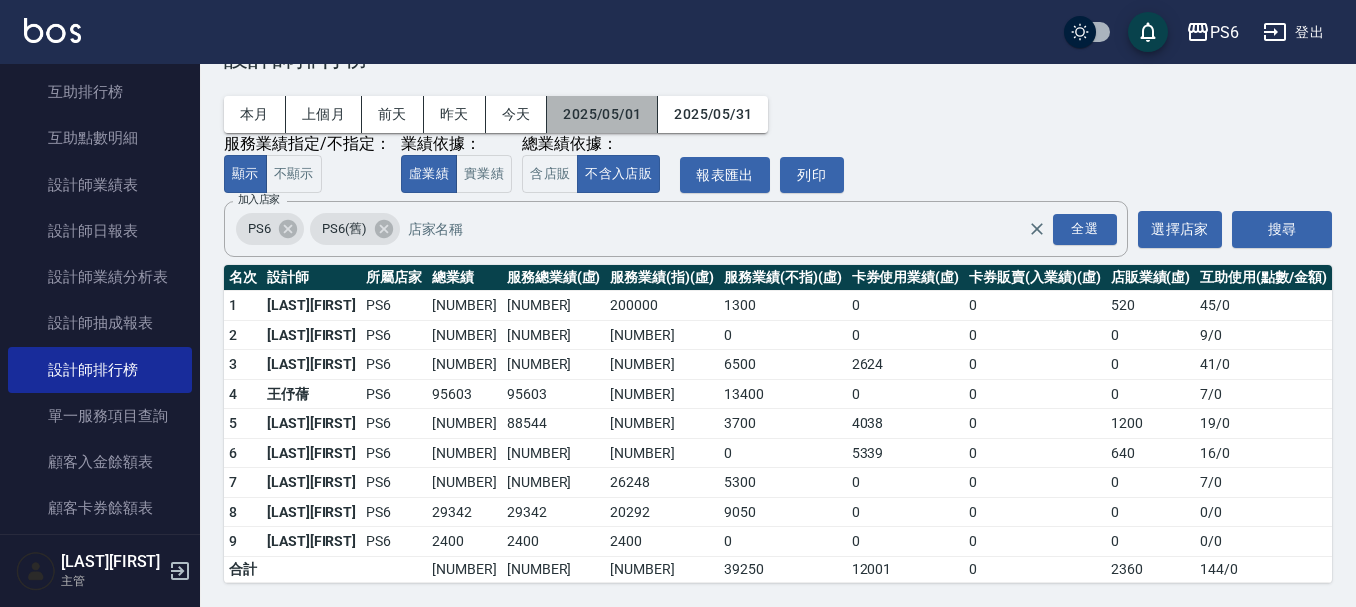 click on "2025/05/01" at bounding box center (602, 114) 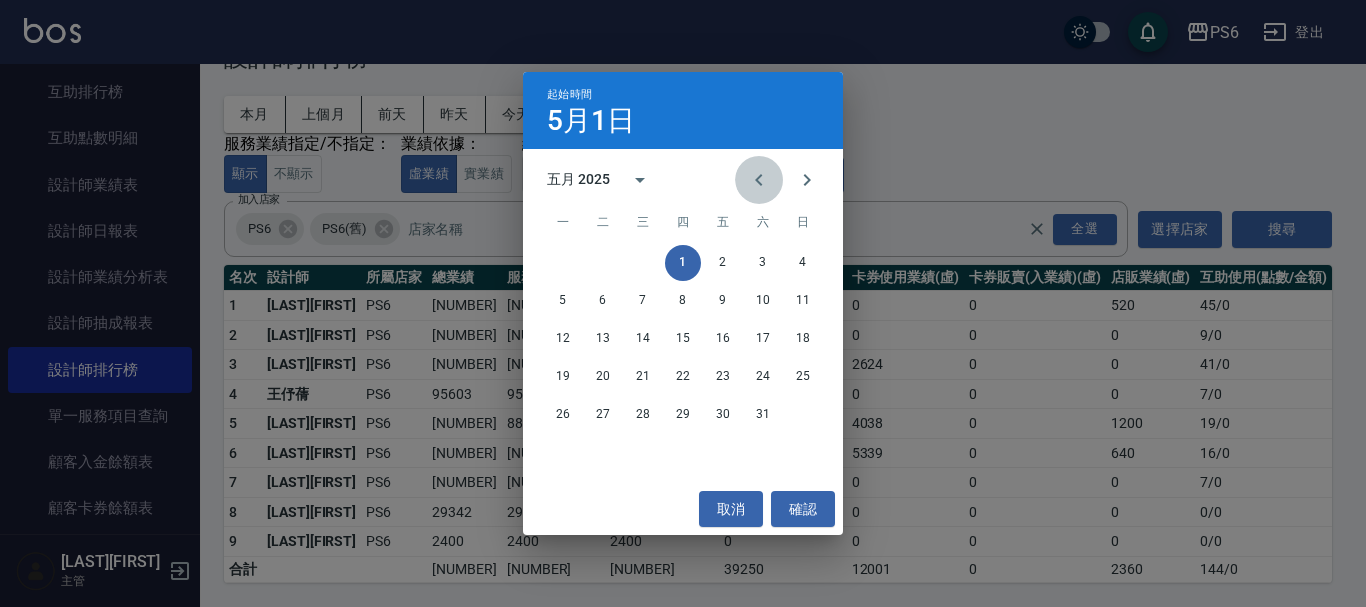 click 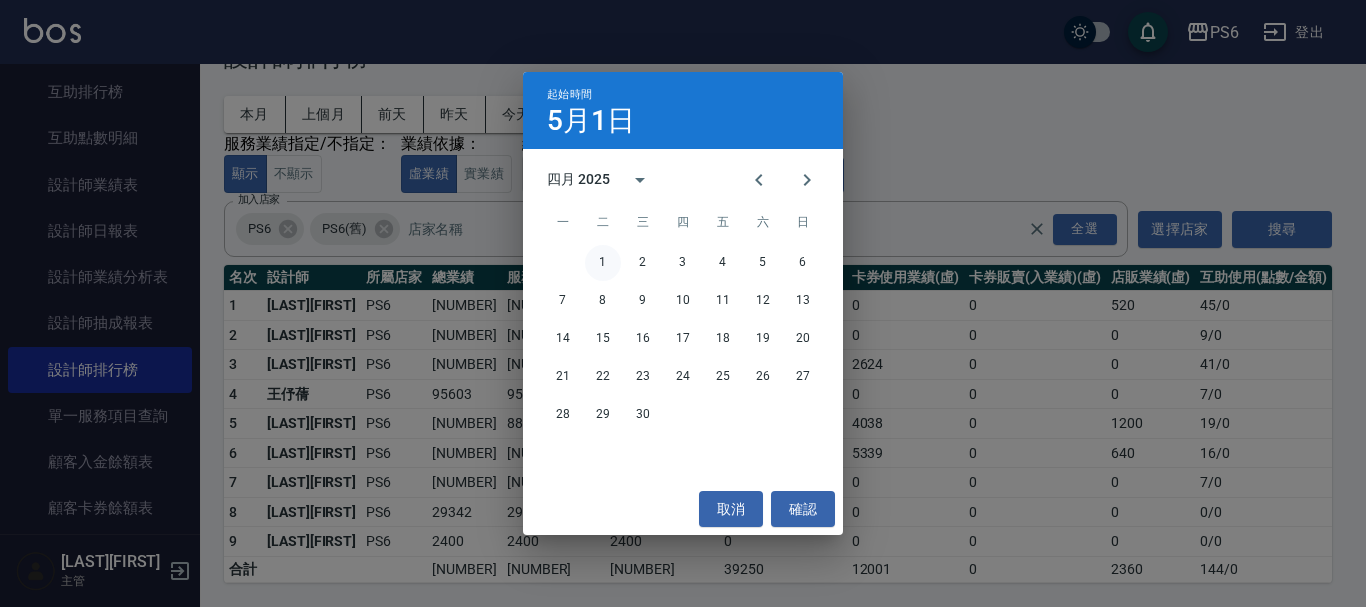 click on "1" at bounding box center [603, 263] 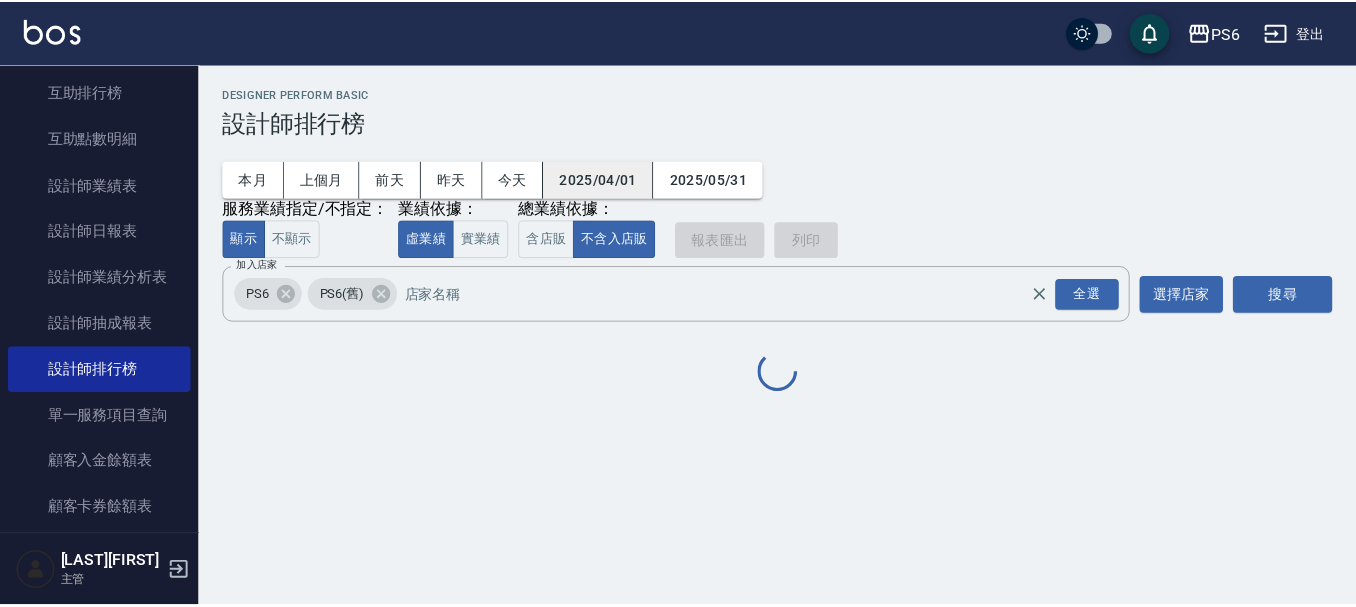 scroll, scrollTop: 0, scrollLeft: 0, axis: both 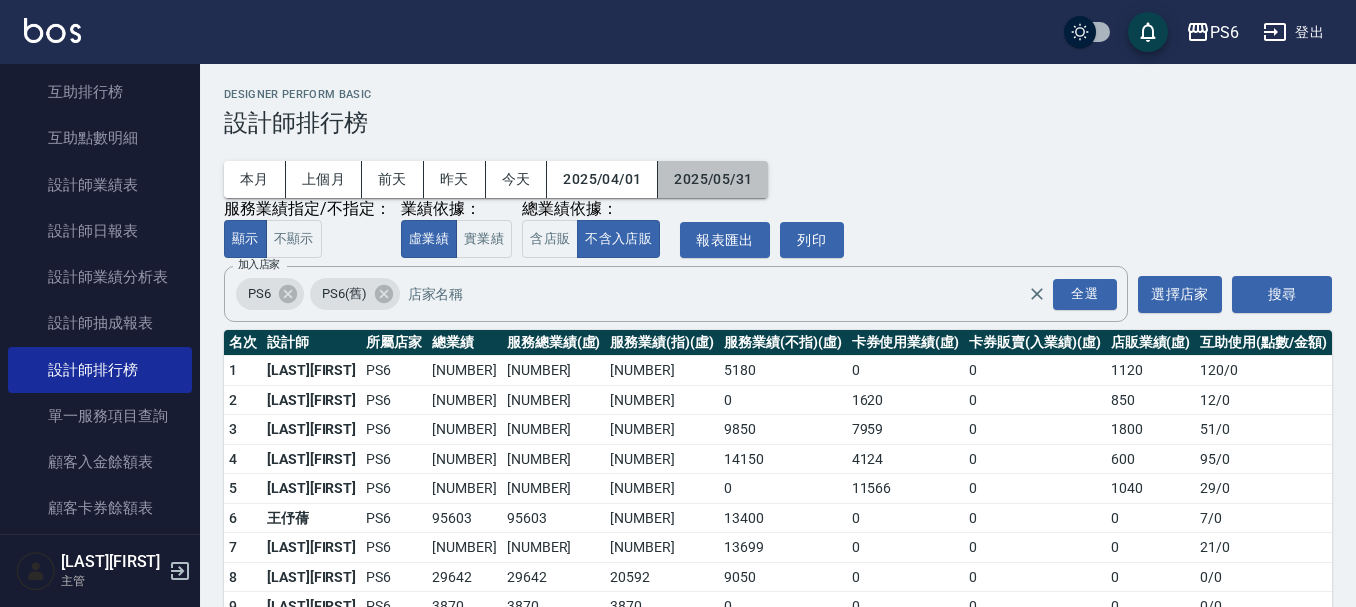 click on "2025/05/31" at bounding box center [713, 179] 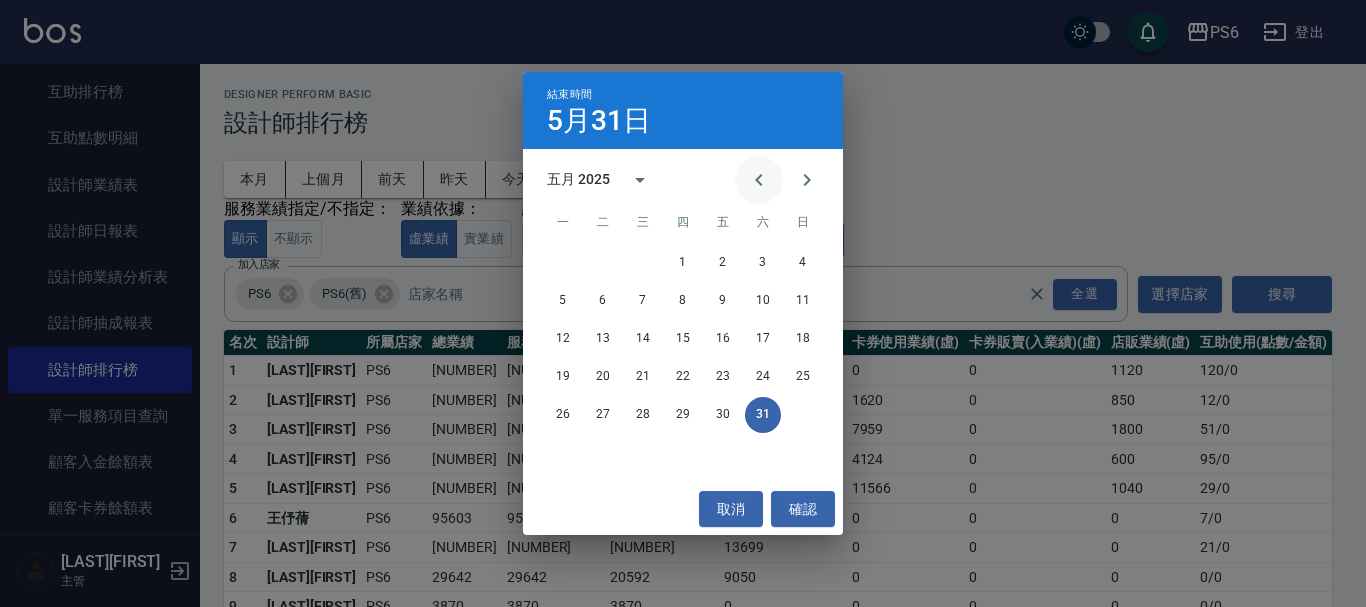 click 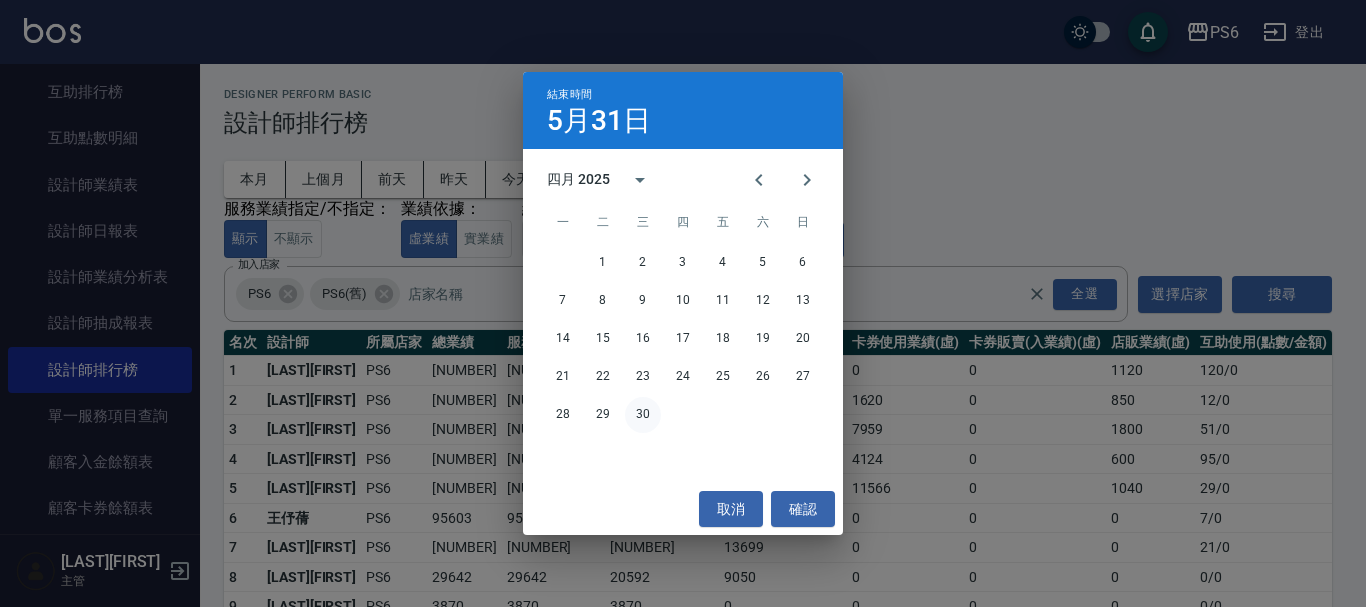 click on "30" at bounding box center (643, 415) 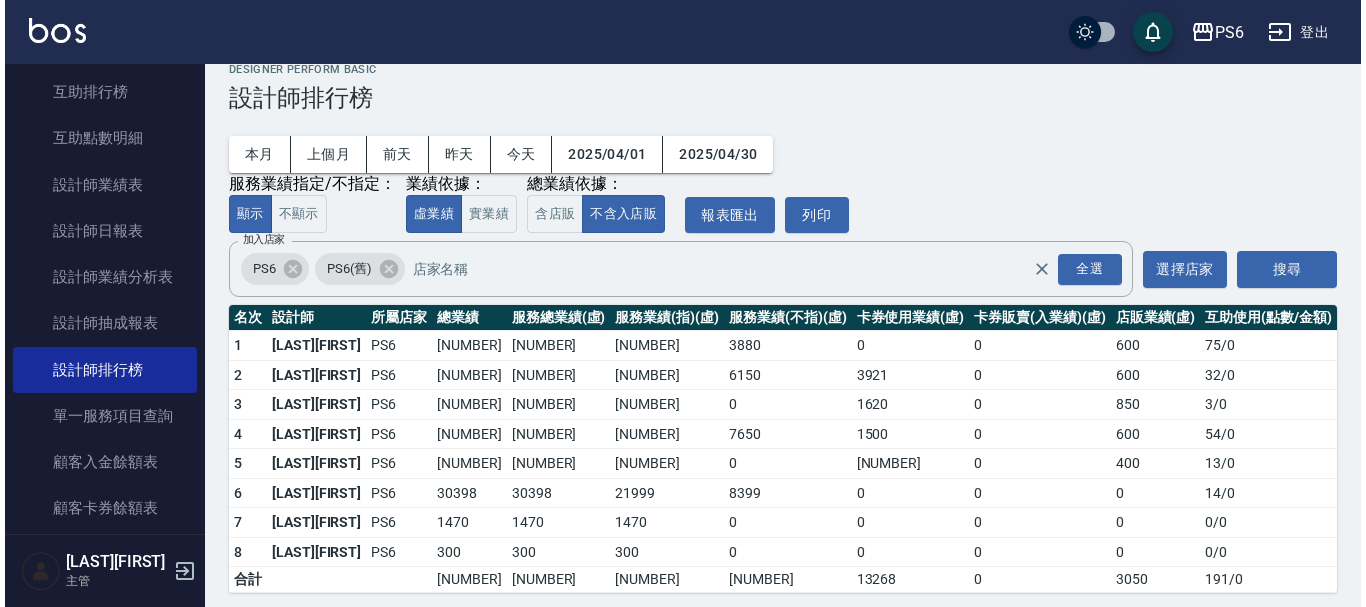 scroll, scrollTop: 38, scrollLeft: 0, axis: vertical 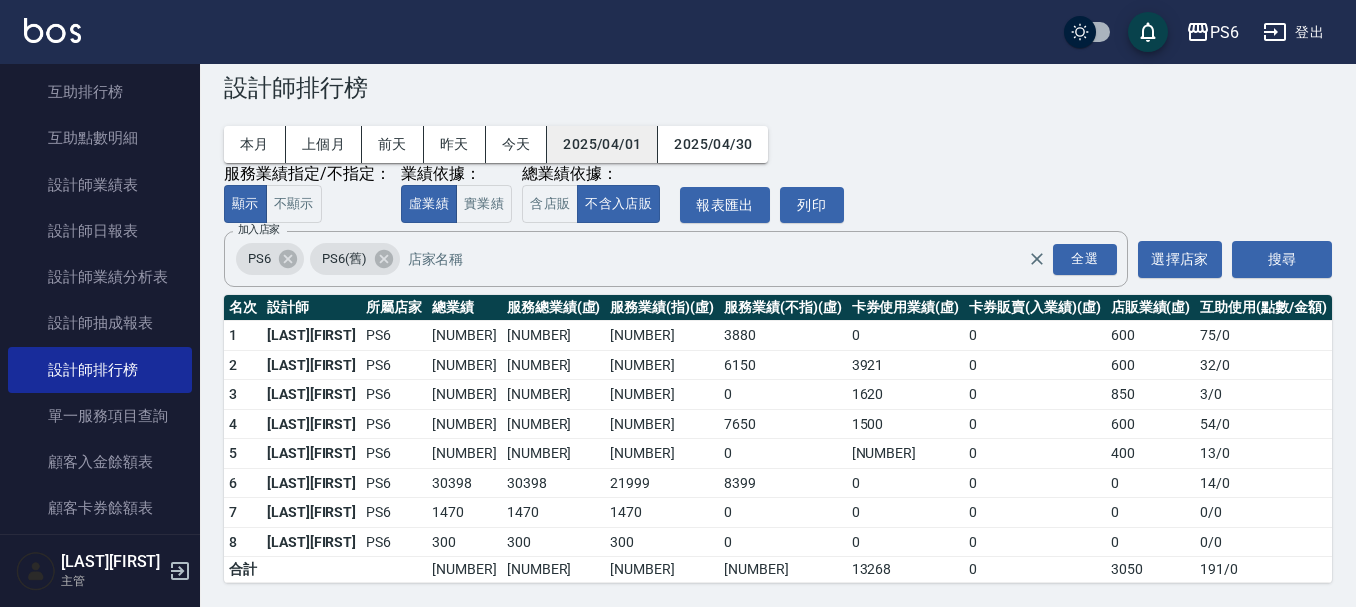 click on "2025/04/01" at bounding box center (602, 144) 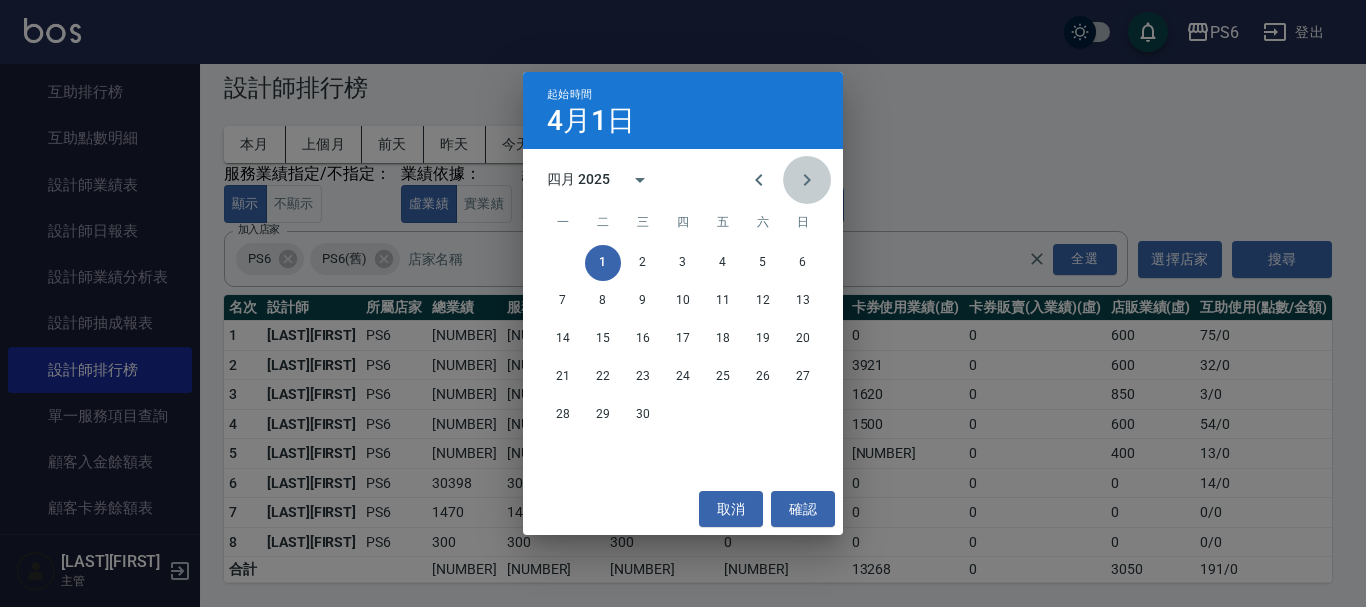 click 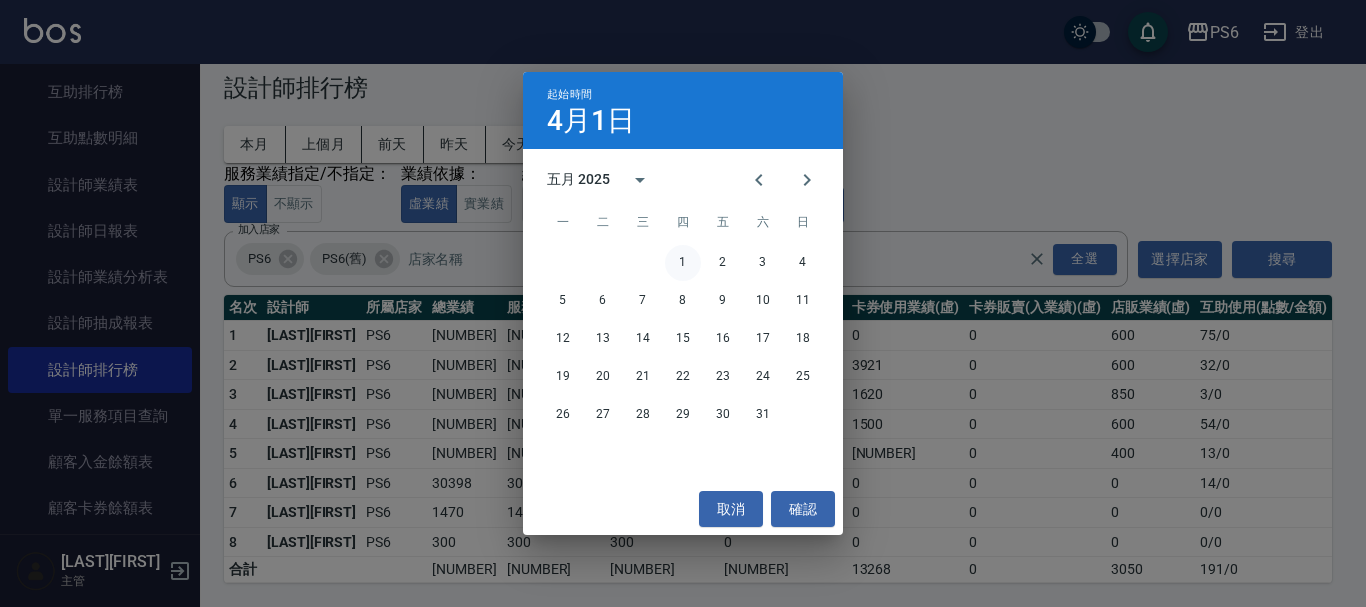 click on "1" at bounding box center (683, 263) 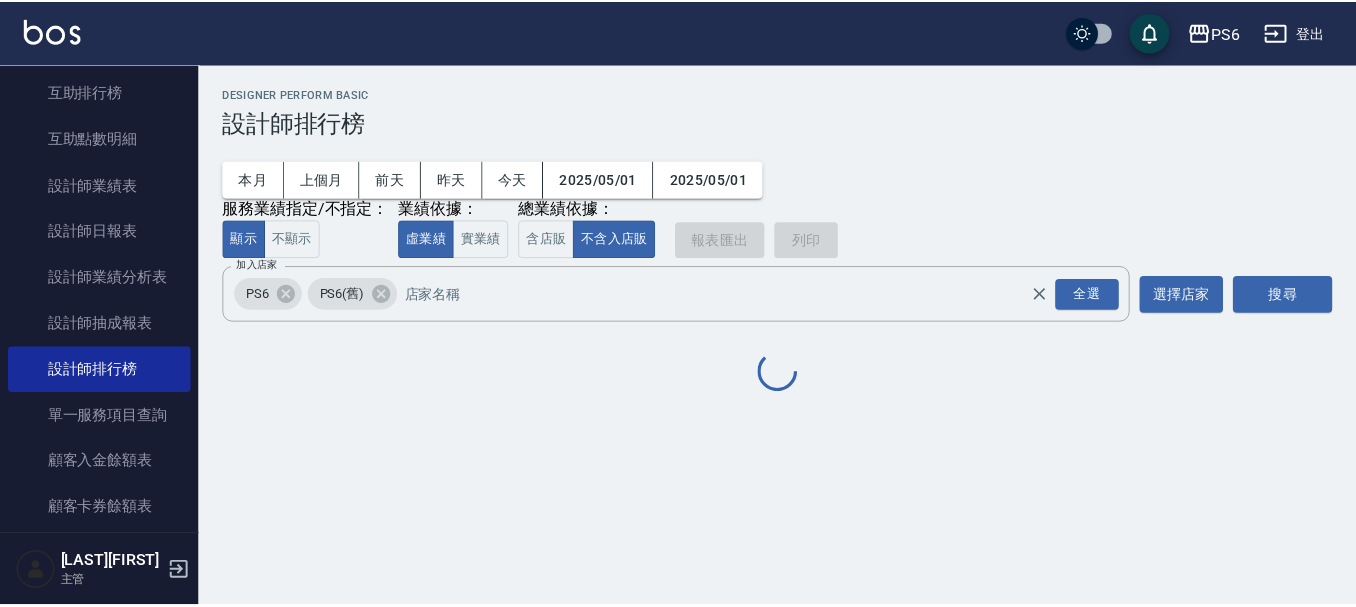 scroll, scrollTop: 0, scrollLeft: 0, axis: both 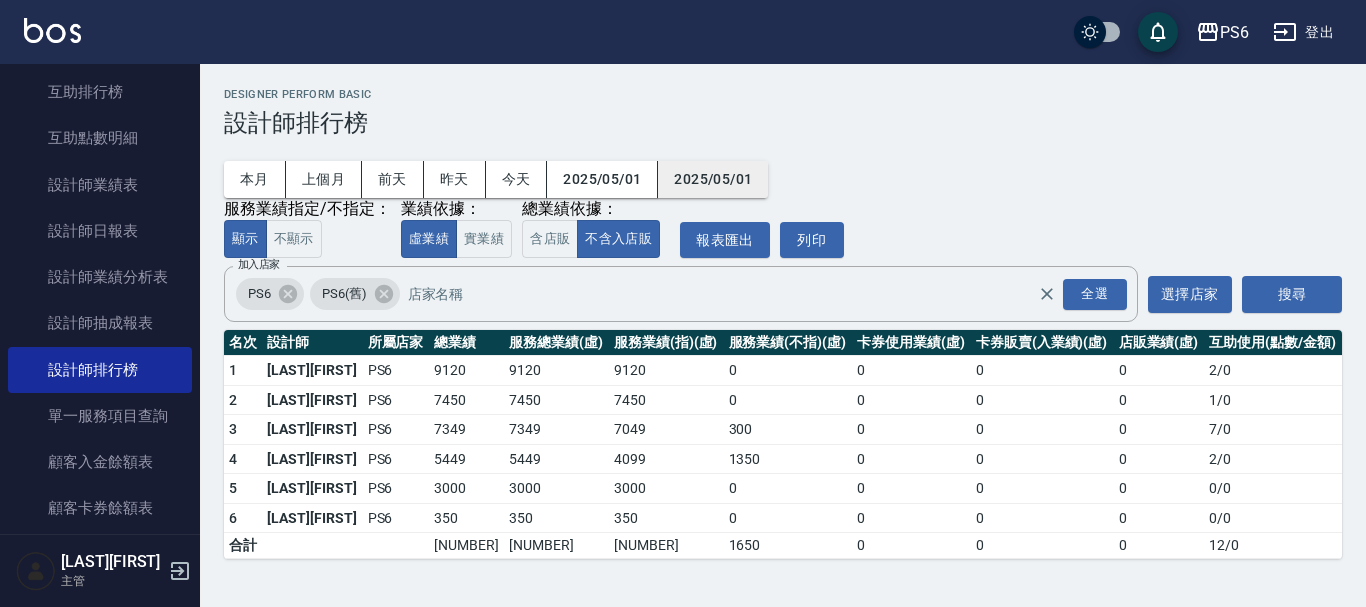 click on "2025/05/01" at bounding box center (713, 179) 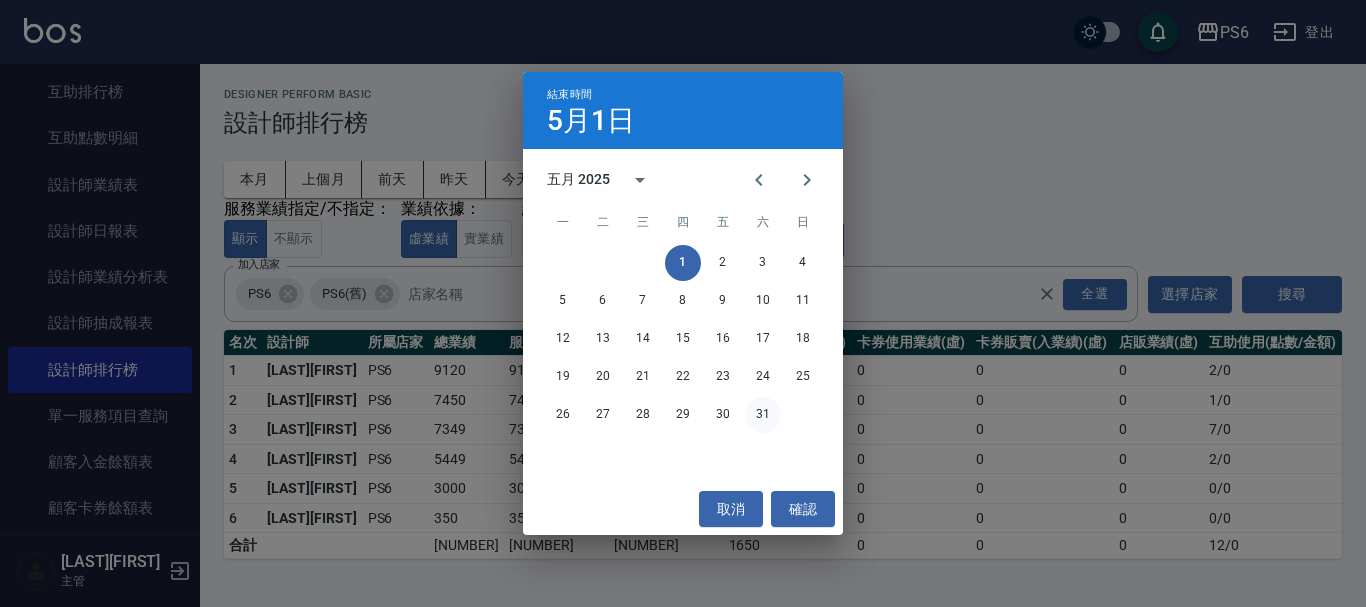 click on "31" at bounding box center [763, 415] 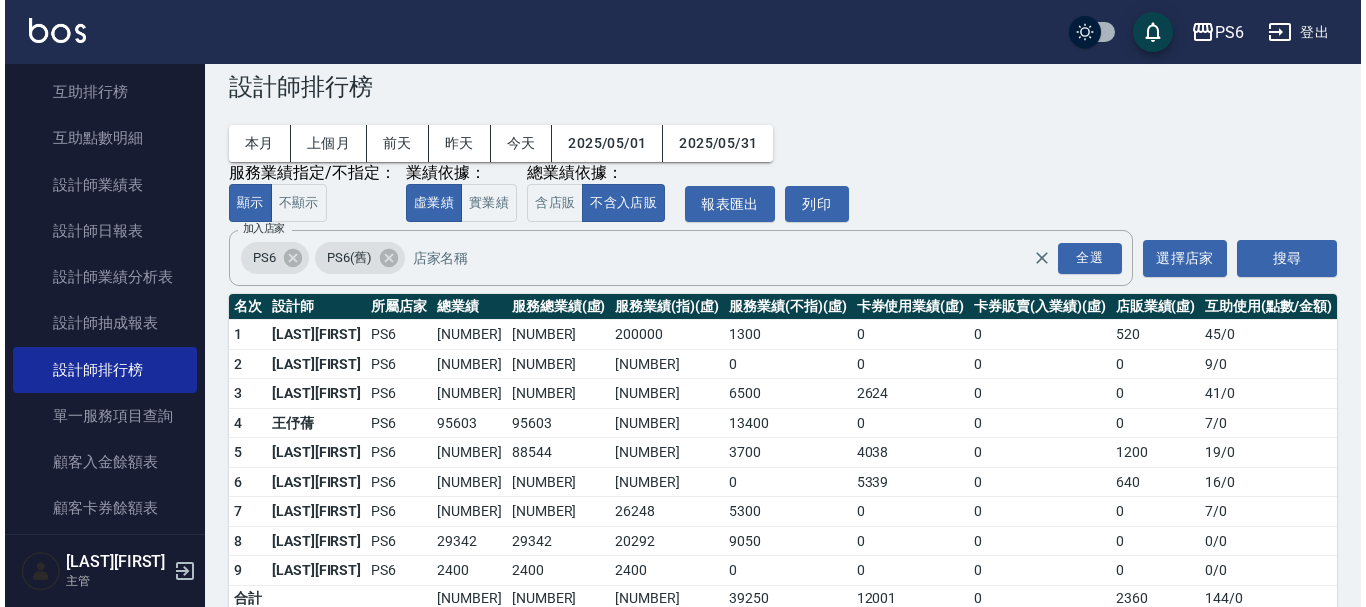 scroll, scrollTop: 68, scrollLeft: 0, axis: vertical 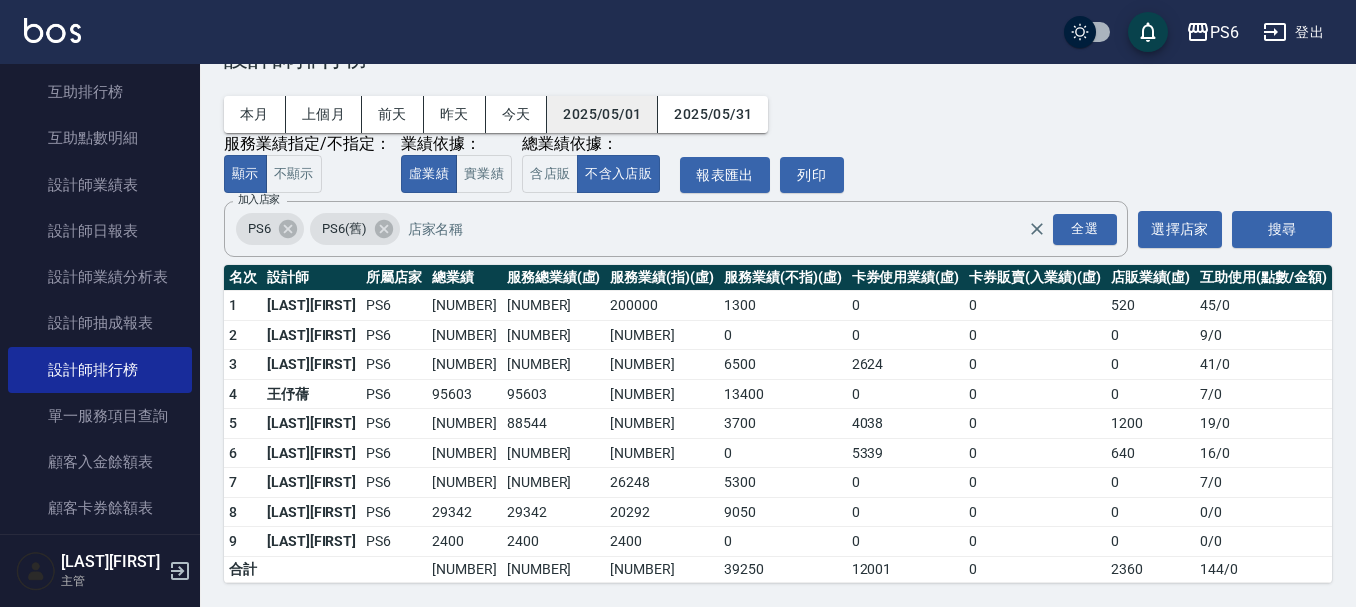 click on "2025/05/01" at bounding box center [602, 114] 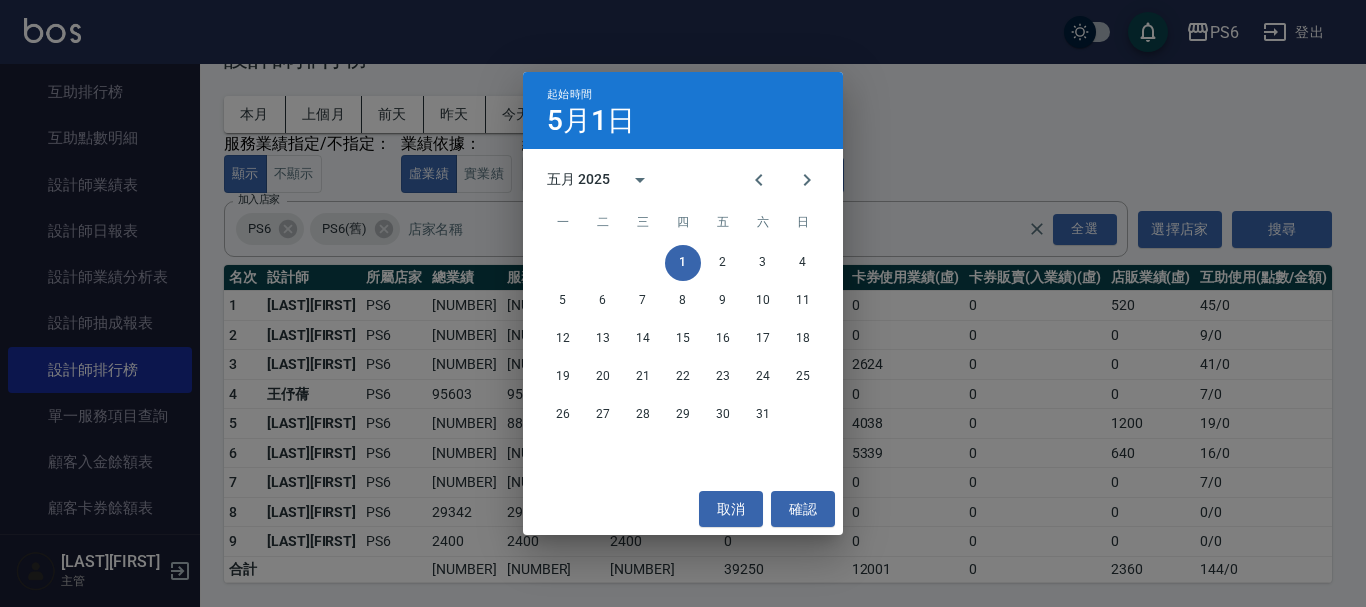 click on "起始時間 5月1日 五月 2025 一 二 三 四 五 六 日 1 2 3 4 5 6 7 8 9 10 11 12 13 14 15 16 17 18 19 20 21 22 23 24 25 26 27 28 29 30 31 取消 確認" at bounding box center (683, 303) 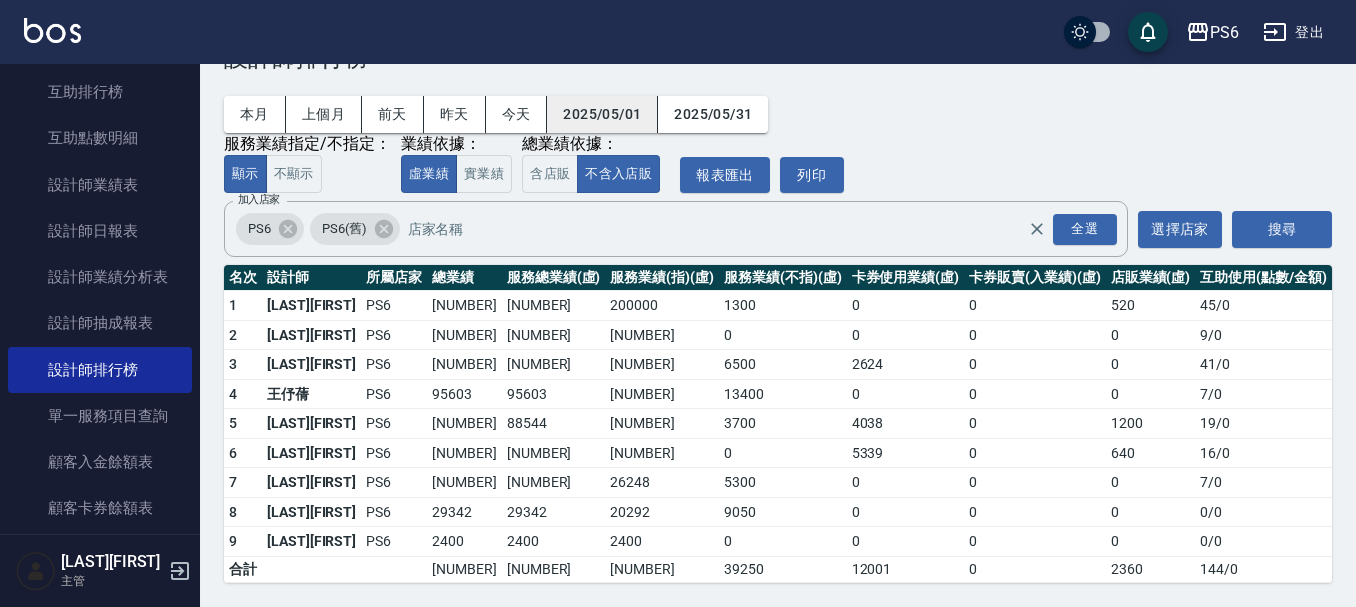 click on "2025/05/01" at bounding box center [602, 114] 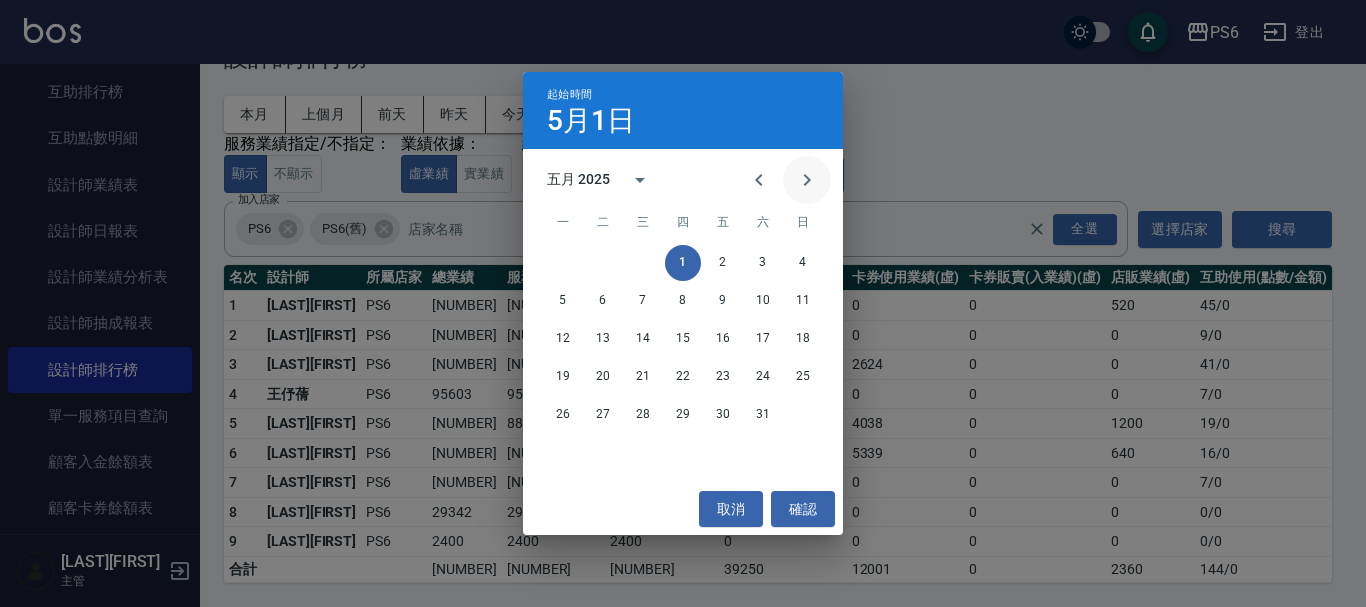 click 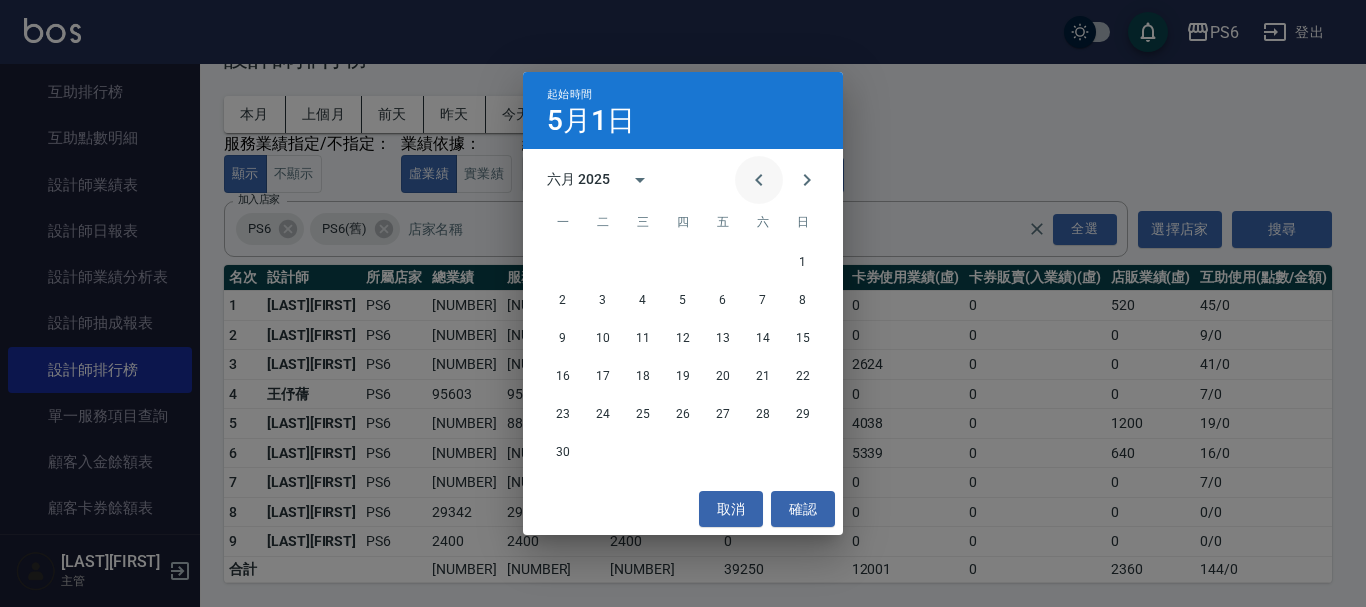 click 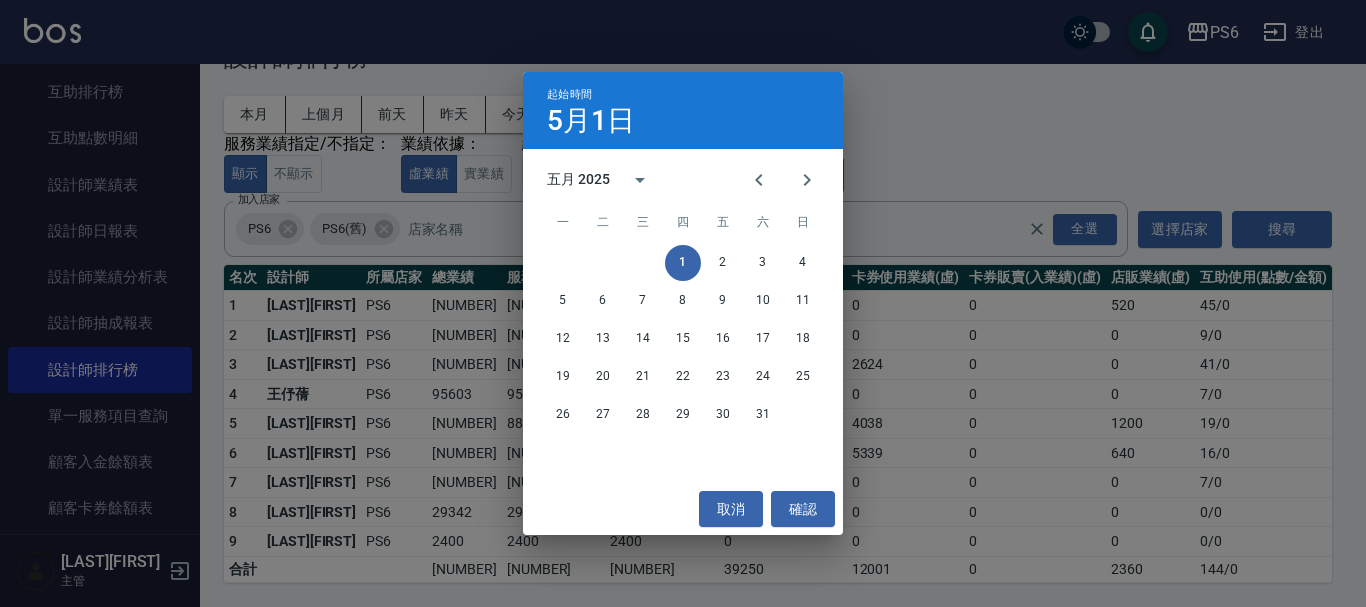click on "起始時間 5月1日 五月 2025 一 二 三 四 五 六 日 1 2 3 4 5 6 7 8 9 10 11 12 13 14 15 16 17 18 19 20 21 22 23 24 25 26 27 28 29 30 31 取消 確認" at bounding box center (683, 303) 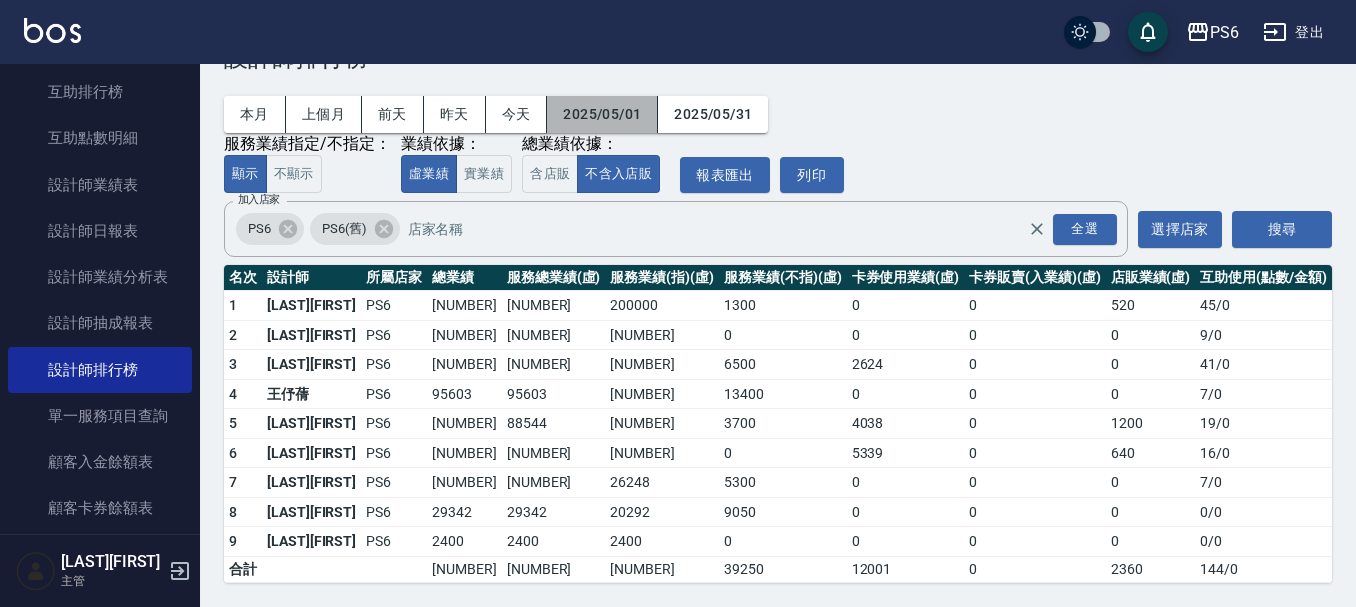 click on "2025/05/01" at bounding box center (602, 114) 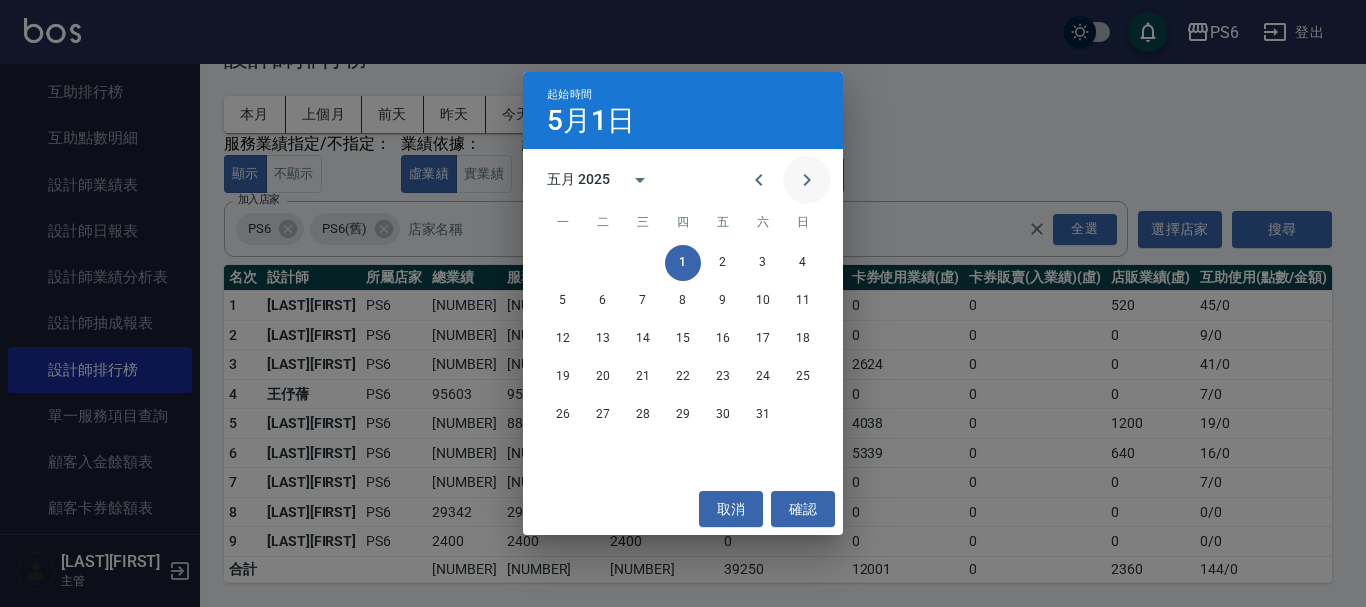 click 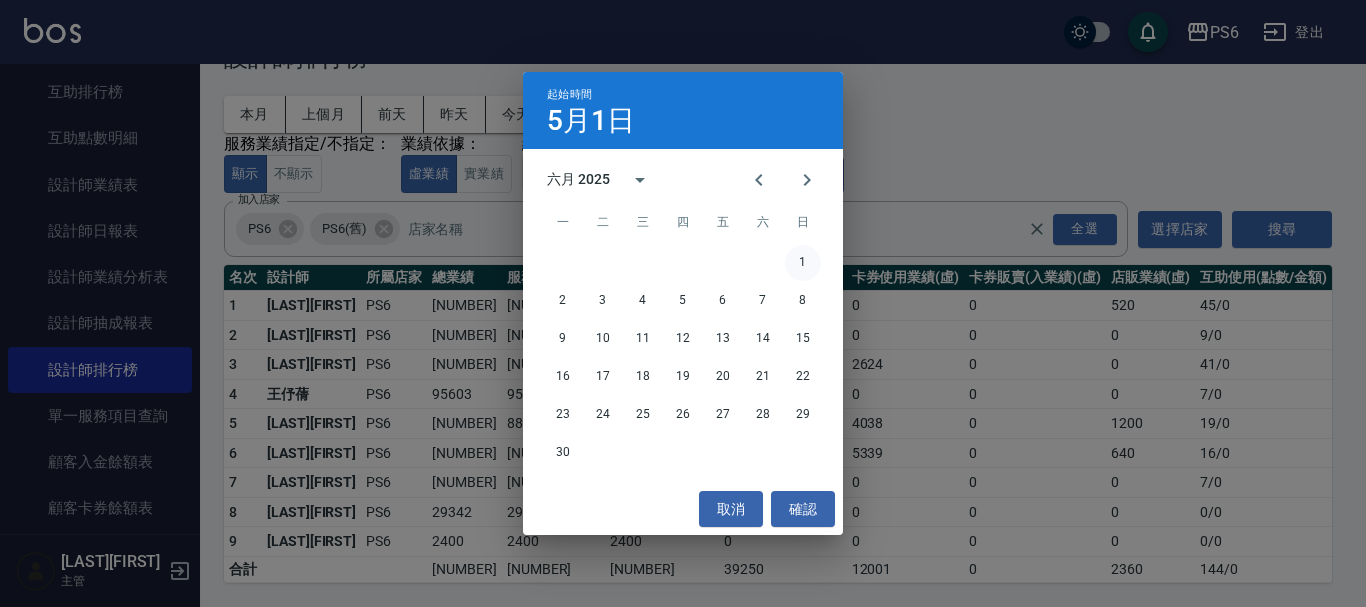 click on "1" at bounding box center (803, 263) 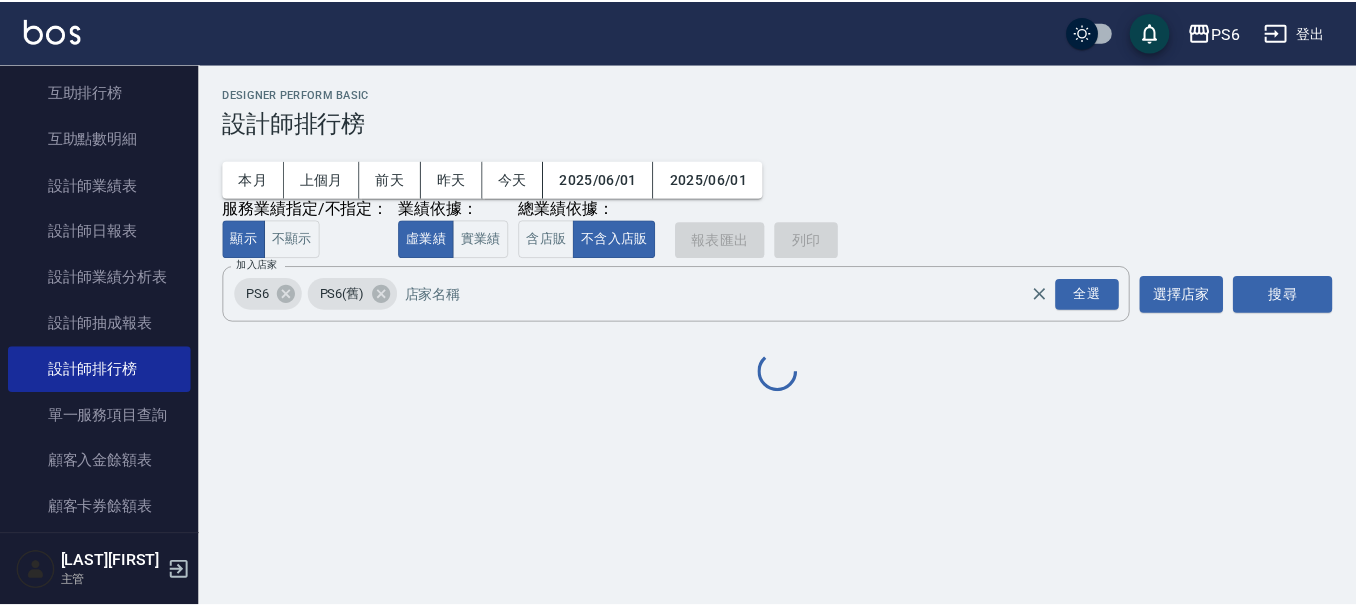scroll, scrollTop: 0, scrollLeft: 0, axis: both 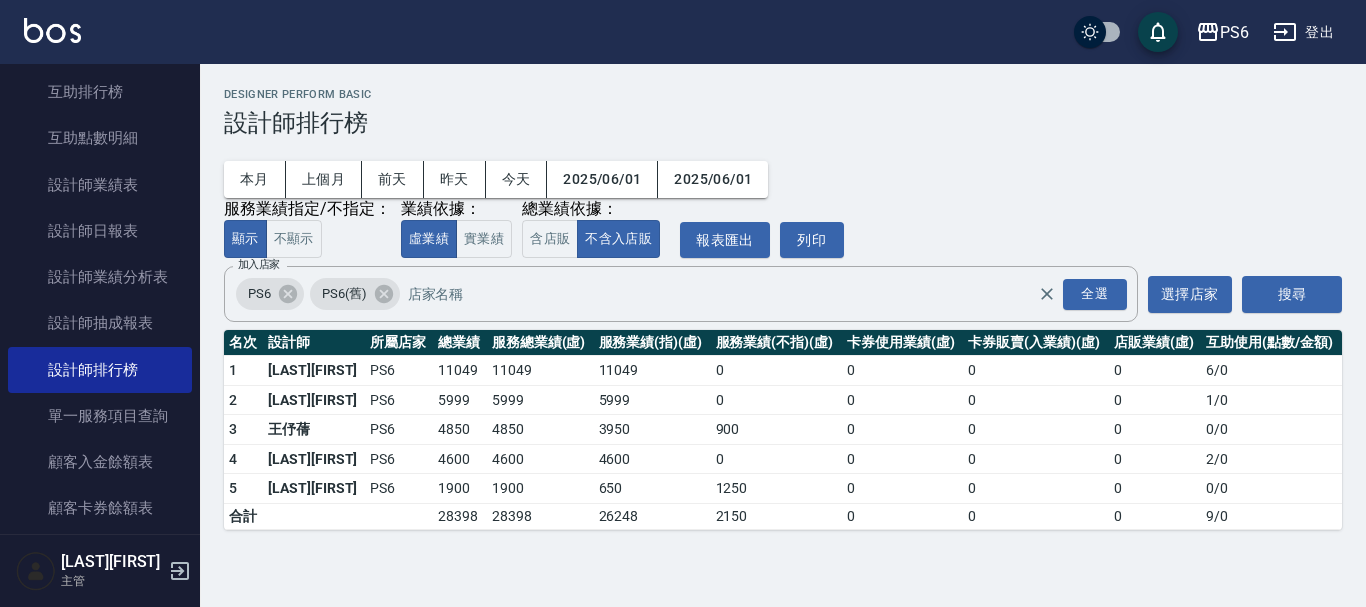 click on "2025/06/01" at bounding box center [713, 179] 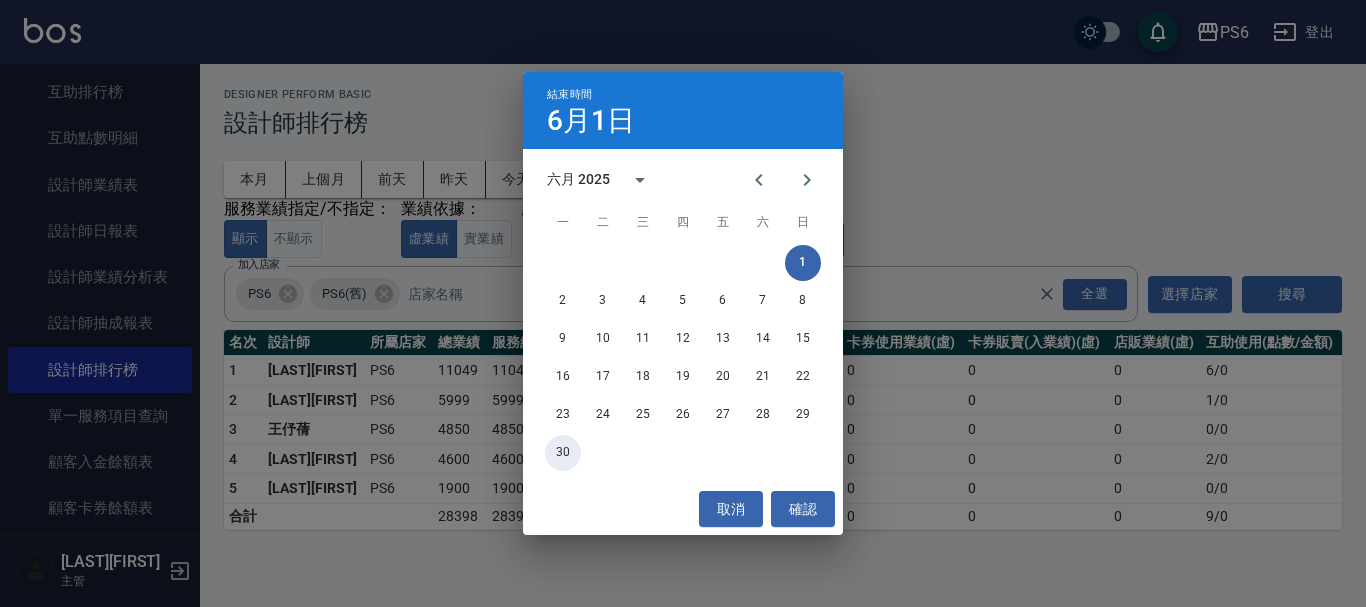 click on "30" at bounding box center (563, 453) 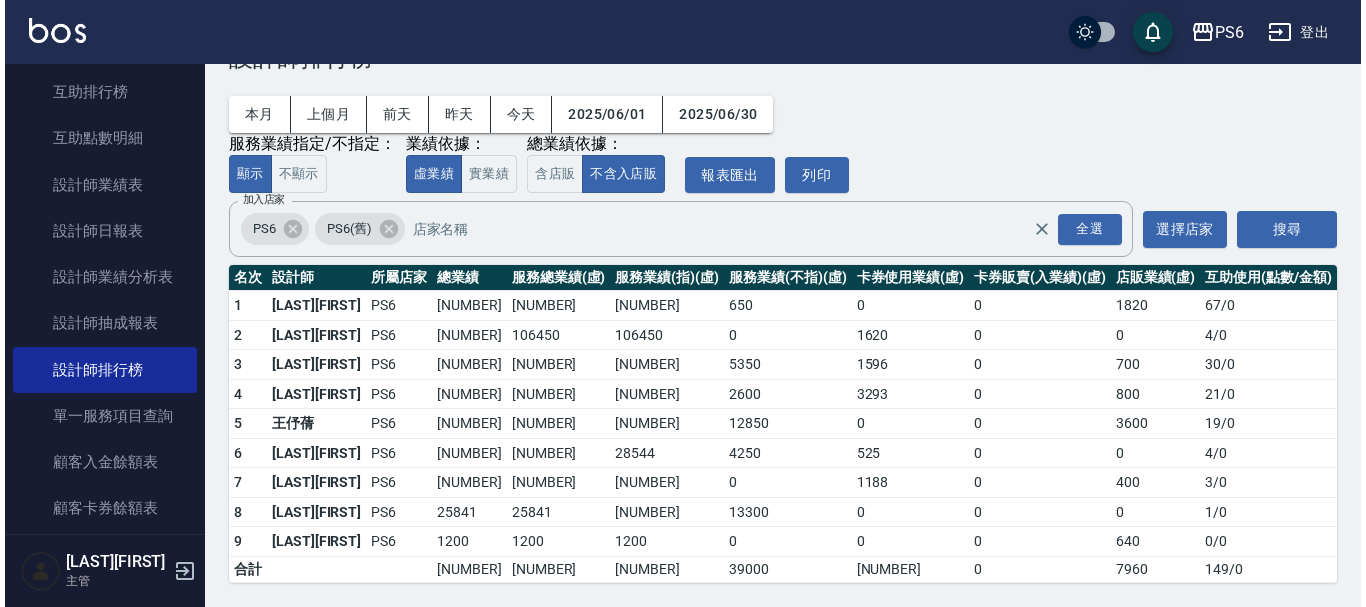 scroll, scrollTop: 68, scrollLeft: 0, axis: vertical 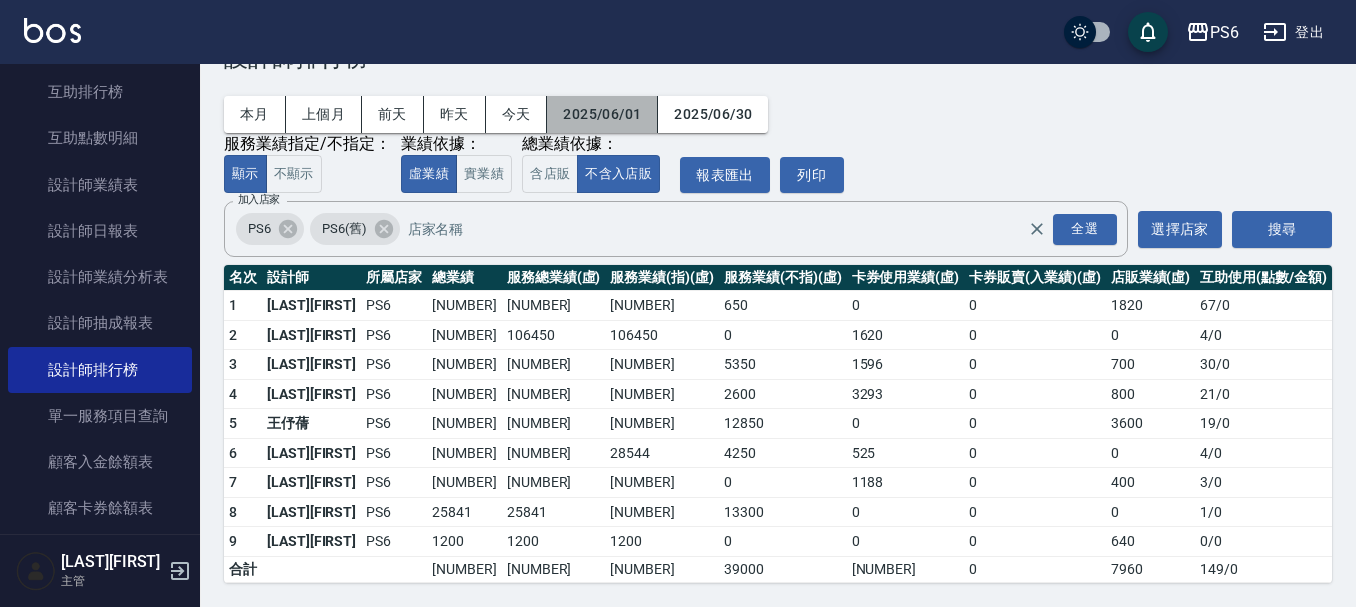 click on "2025/06/01" at bounding box center (602, 114) 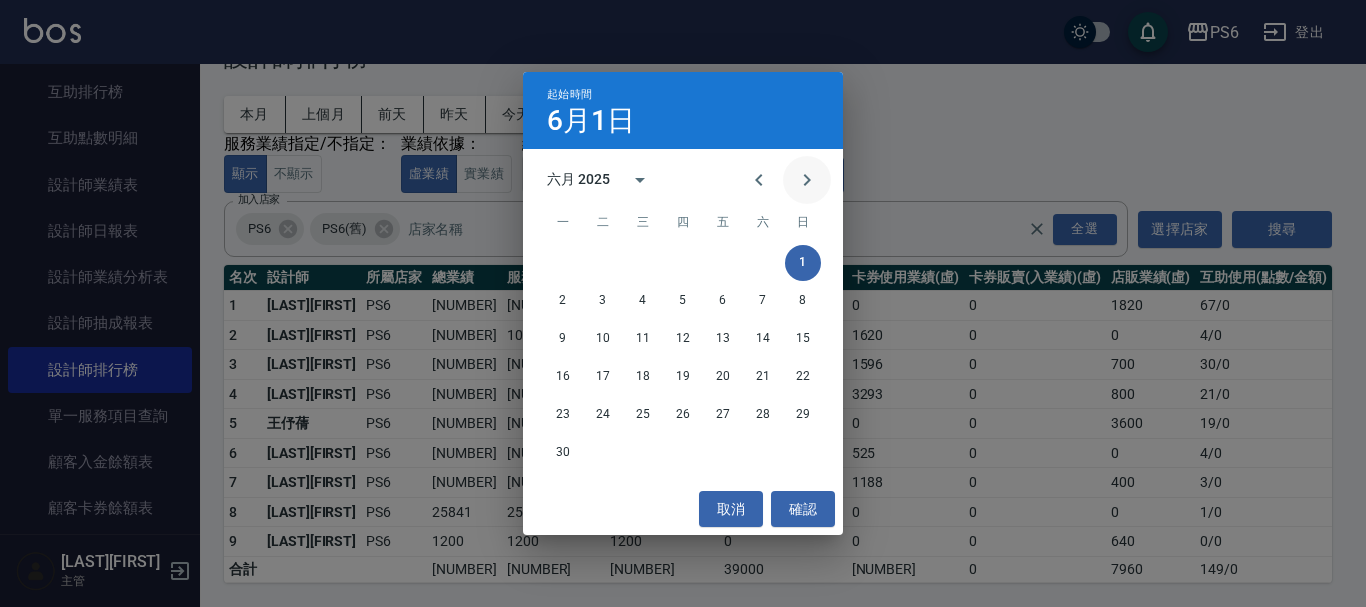 click at bounding box center (807, 180) 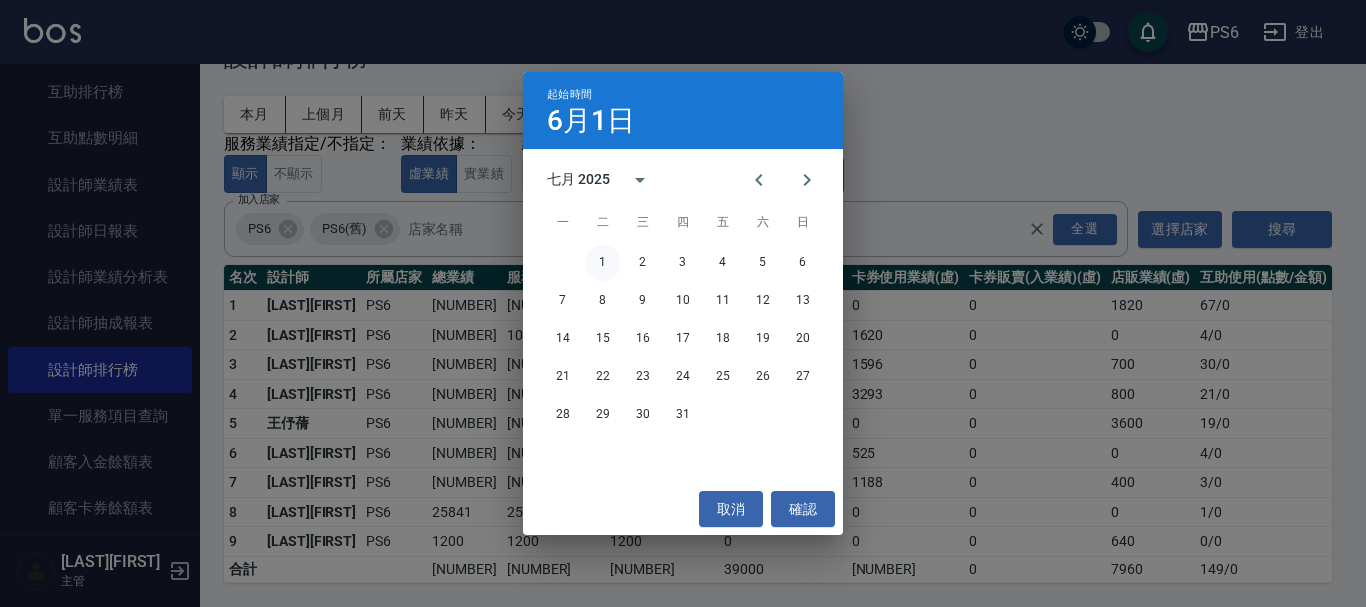 click on "1" at bounding box center (603, 263) 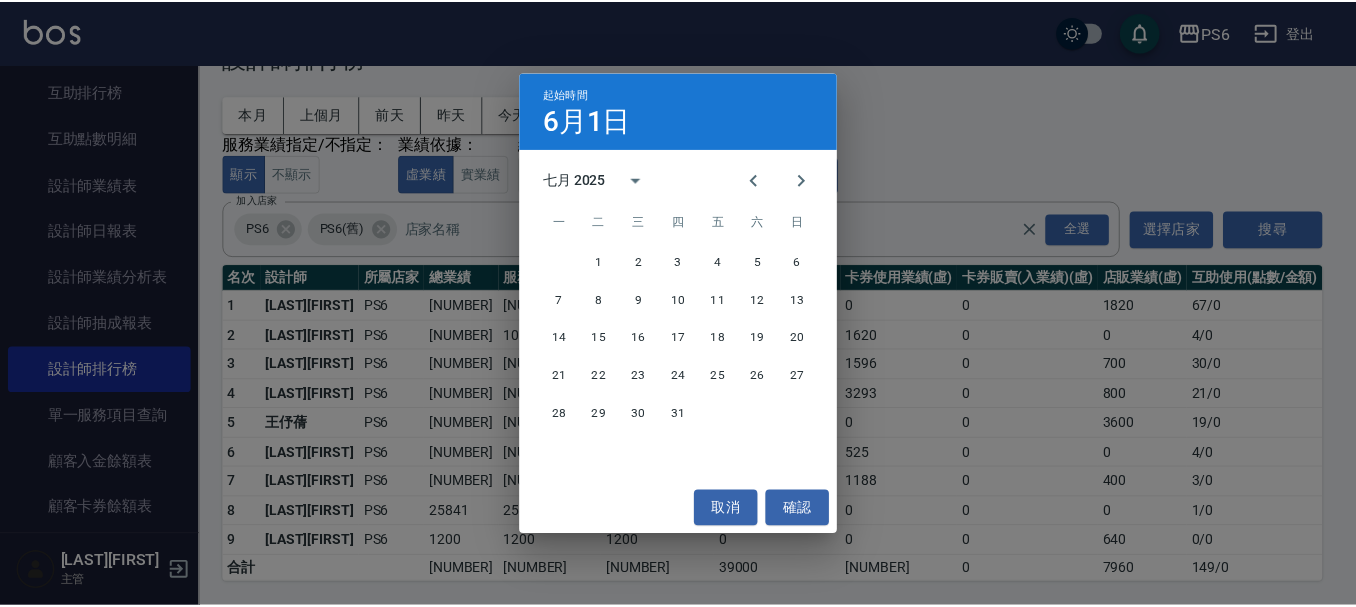 scroll, scrollTop: 0, scrollLeft: 0, axis: both 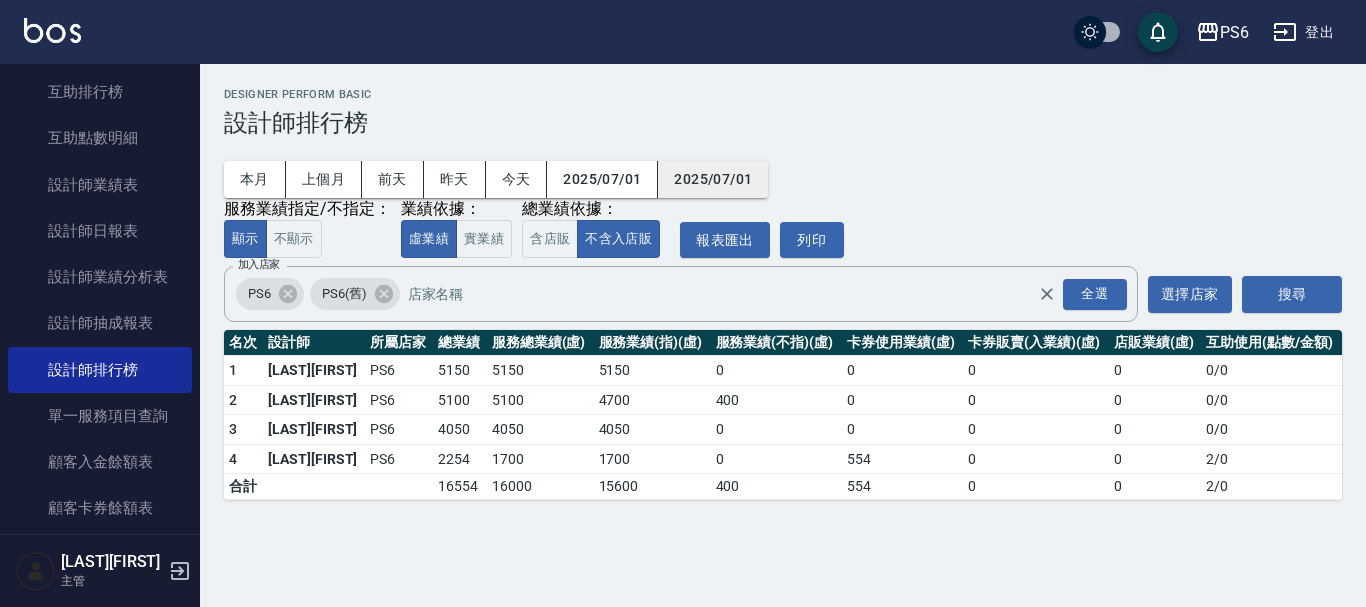 click on "2025/07/01" at bounding box center [713, 179] 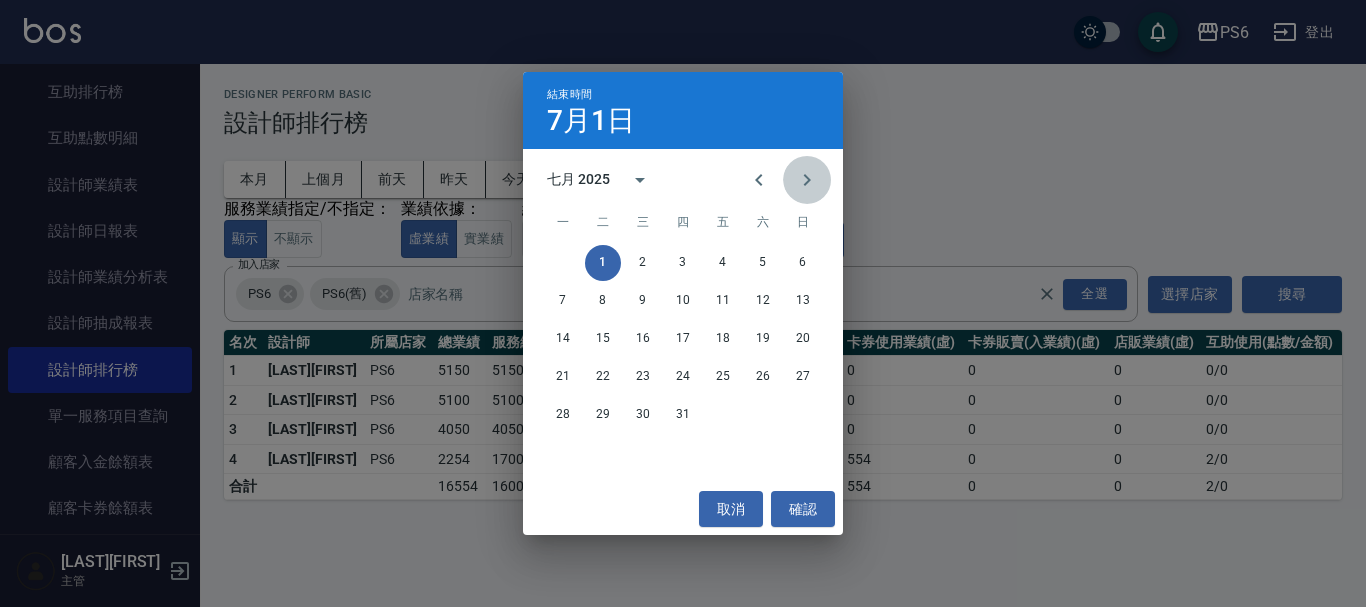 click 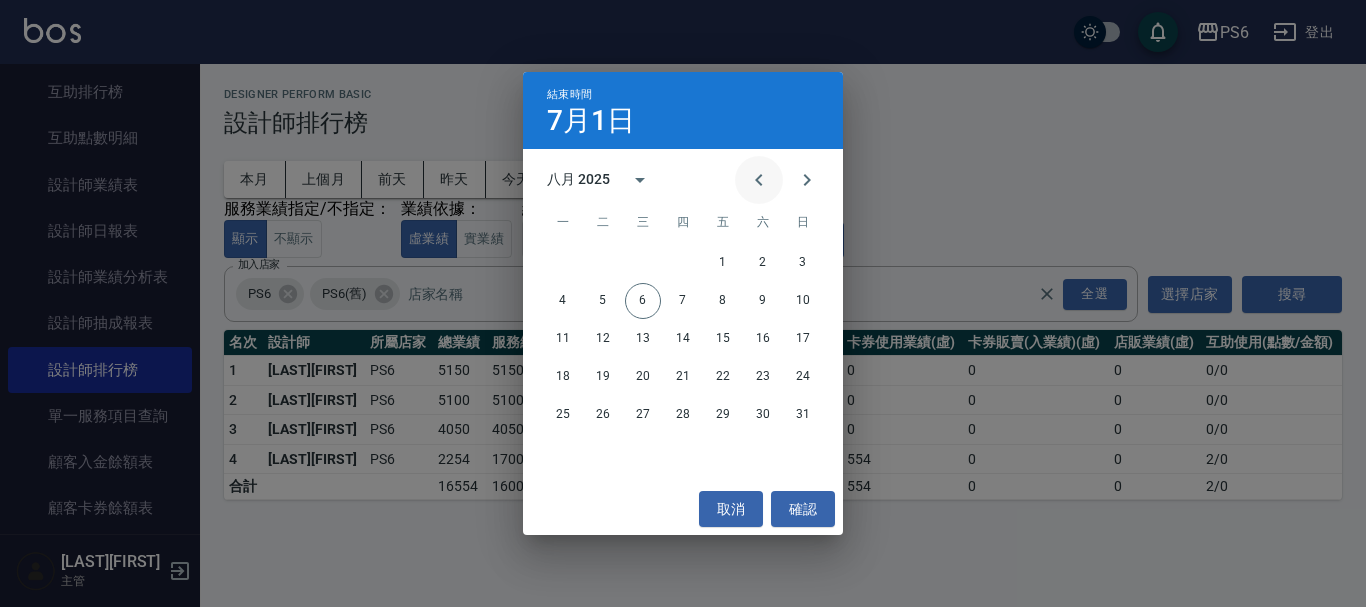 click 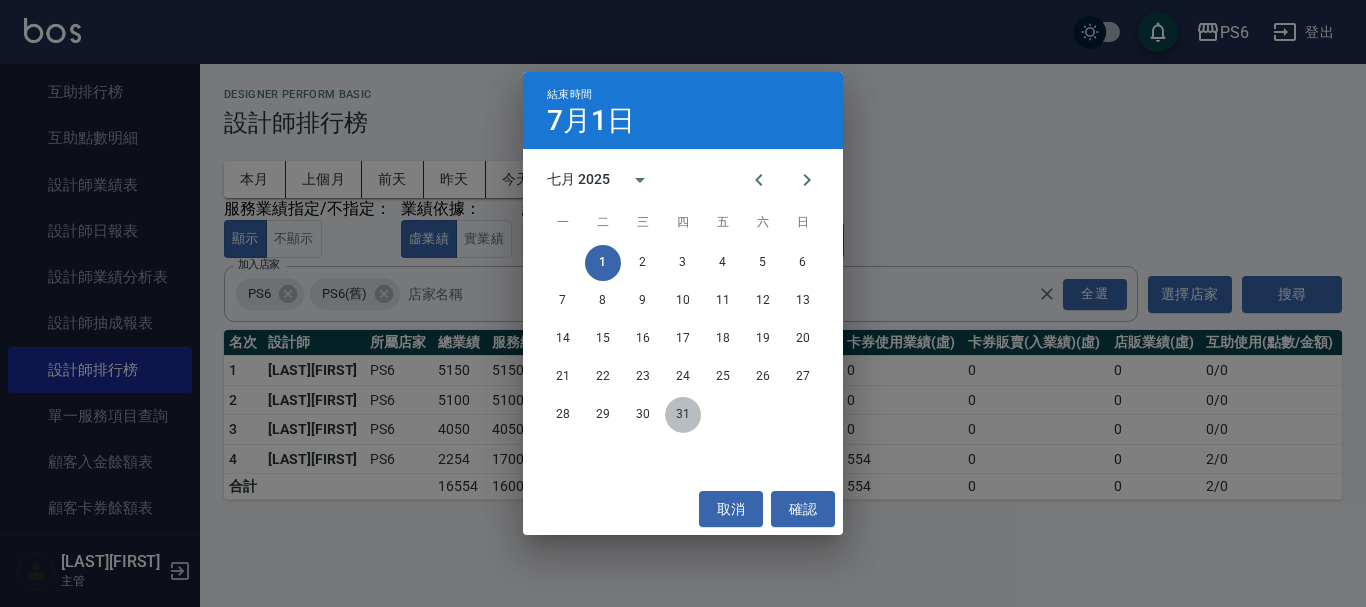 click on "31" at bounding box center [683, 415] 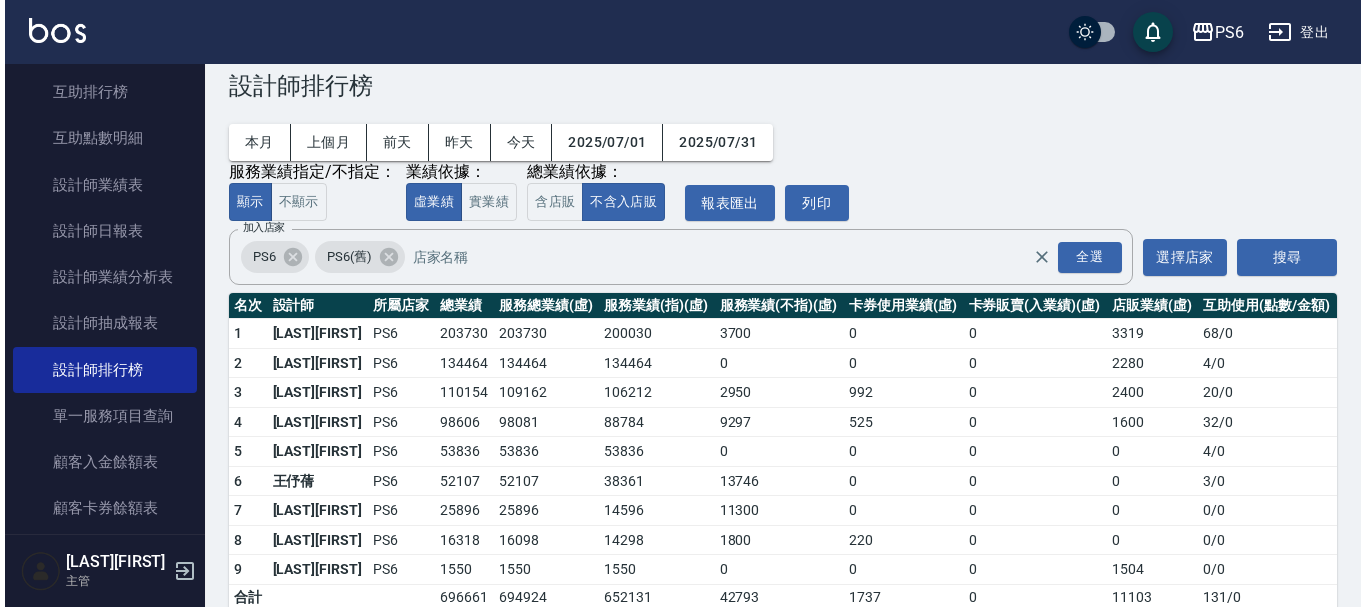 scroll, scrollTop: 68, scrollLeft: 0, axis: vertical 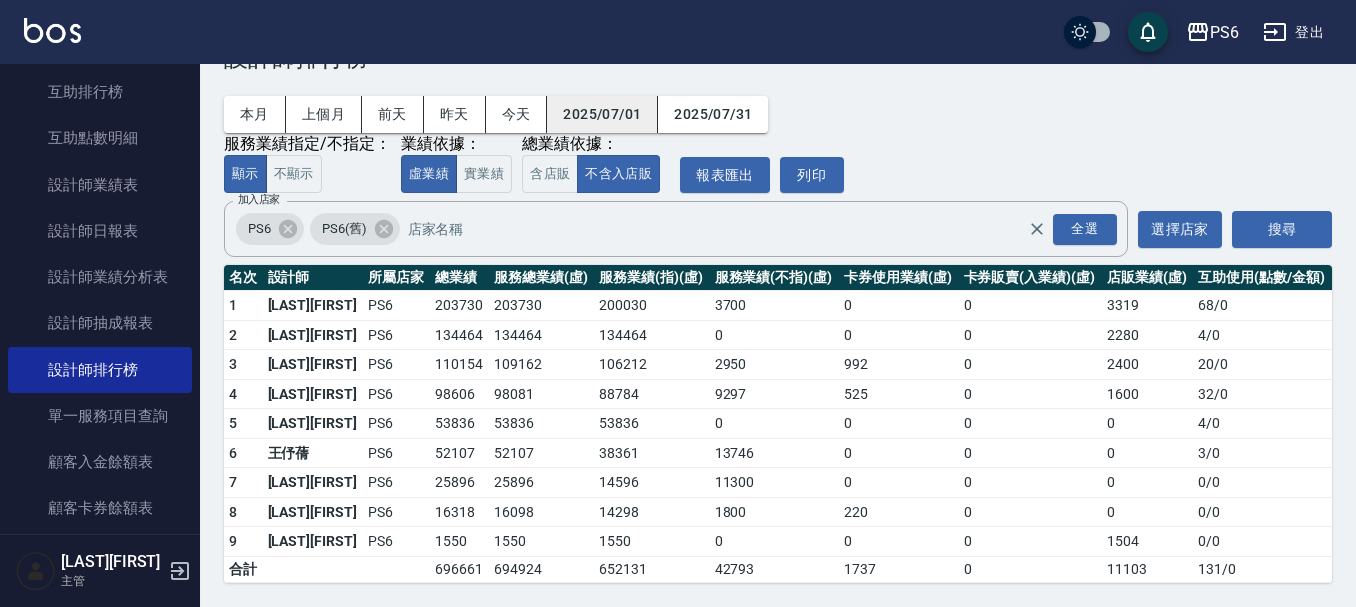 click on "2025/07/01" at bounding box center [602, 114] 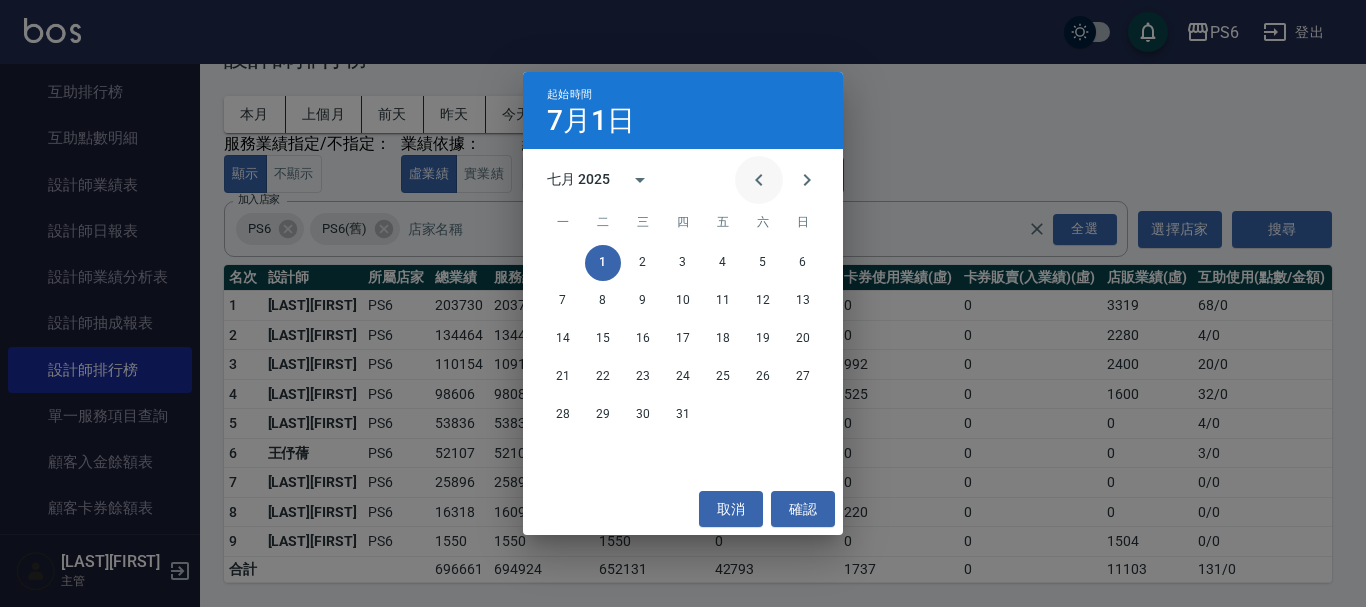 click 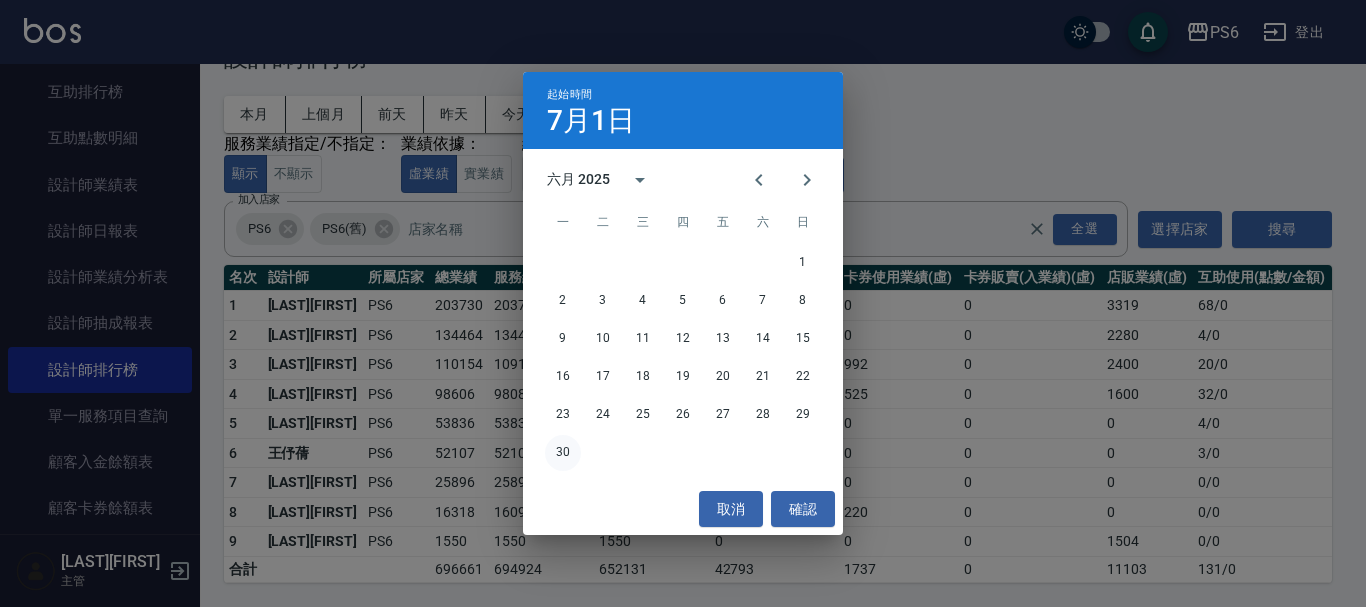 click on "30" at bounding box center (563, 453) 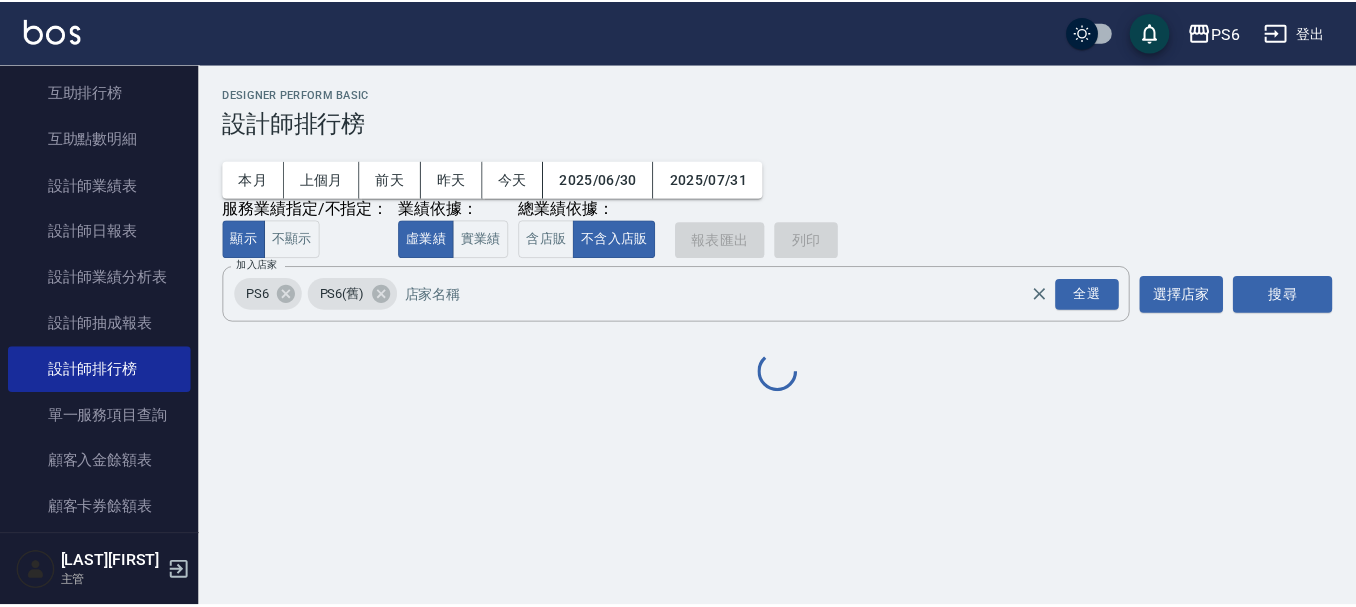 scroll, scrollTop: 0, scrollLeft: 0, axis: both 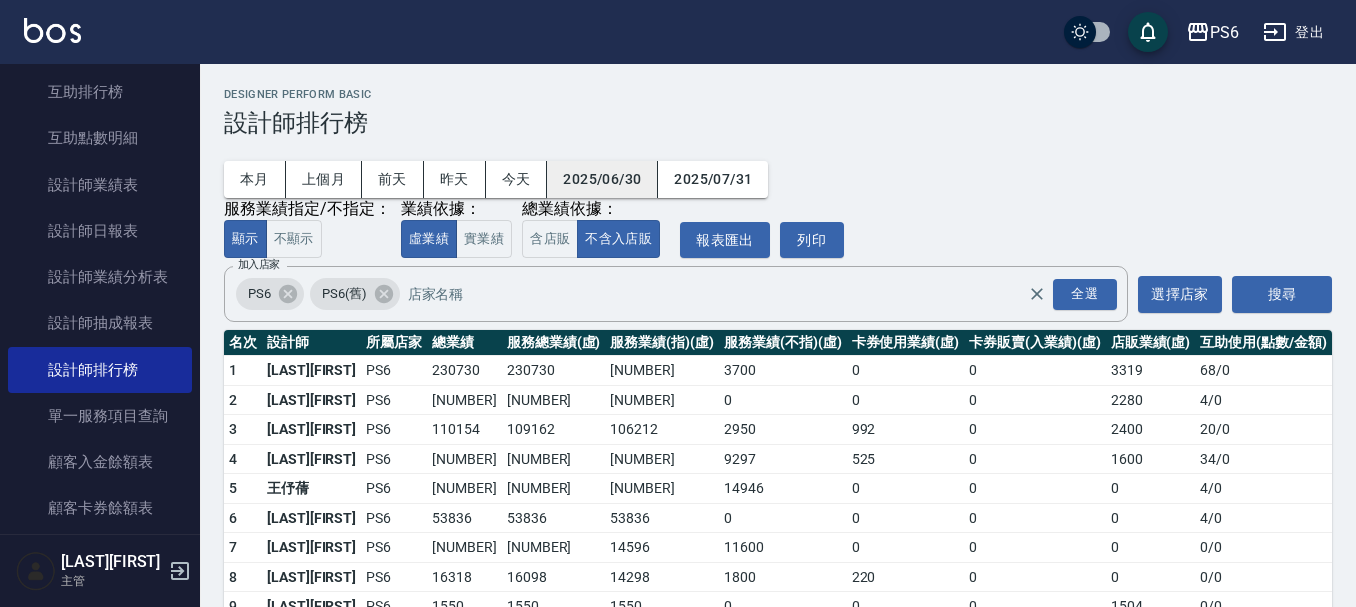 click on "2025/06/30" at bounding box center (602, 179) 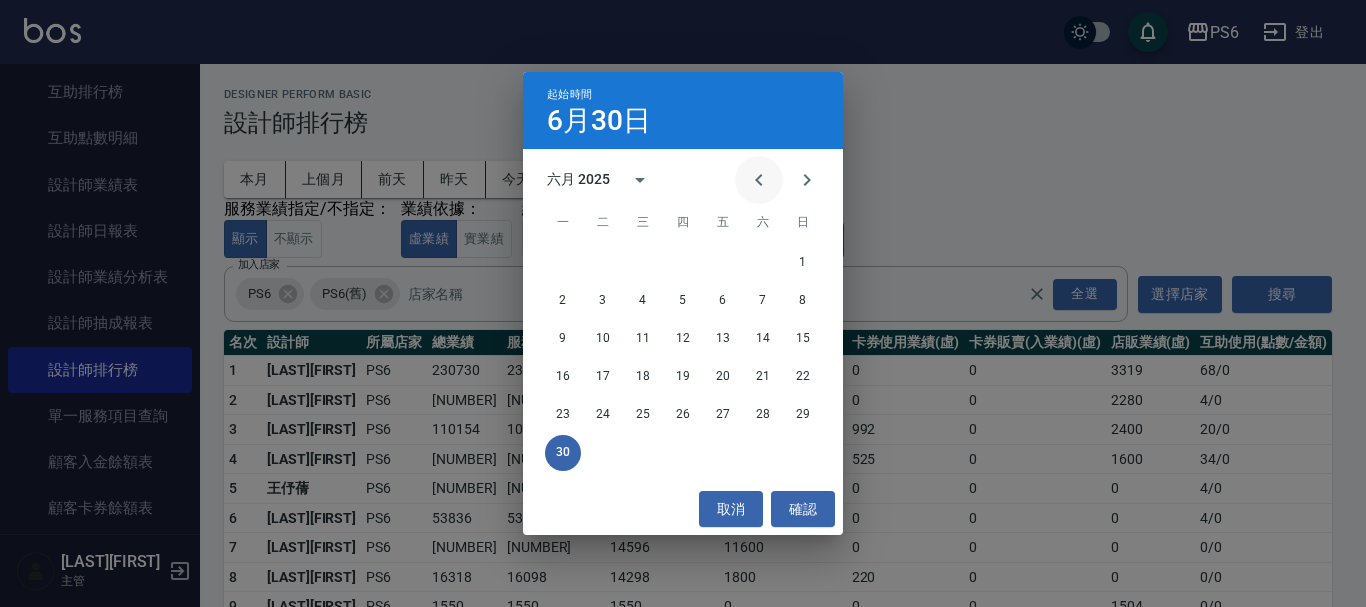 click 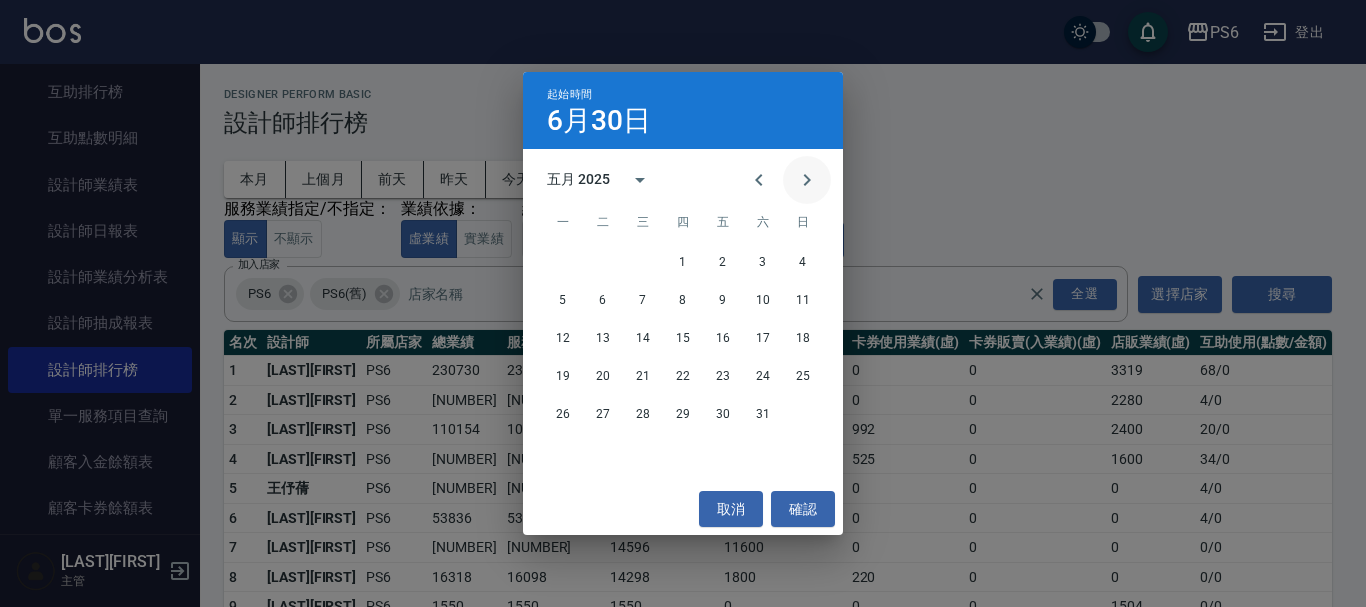 click 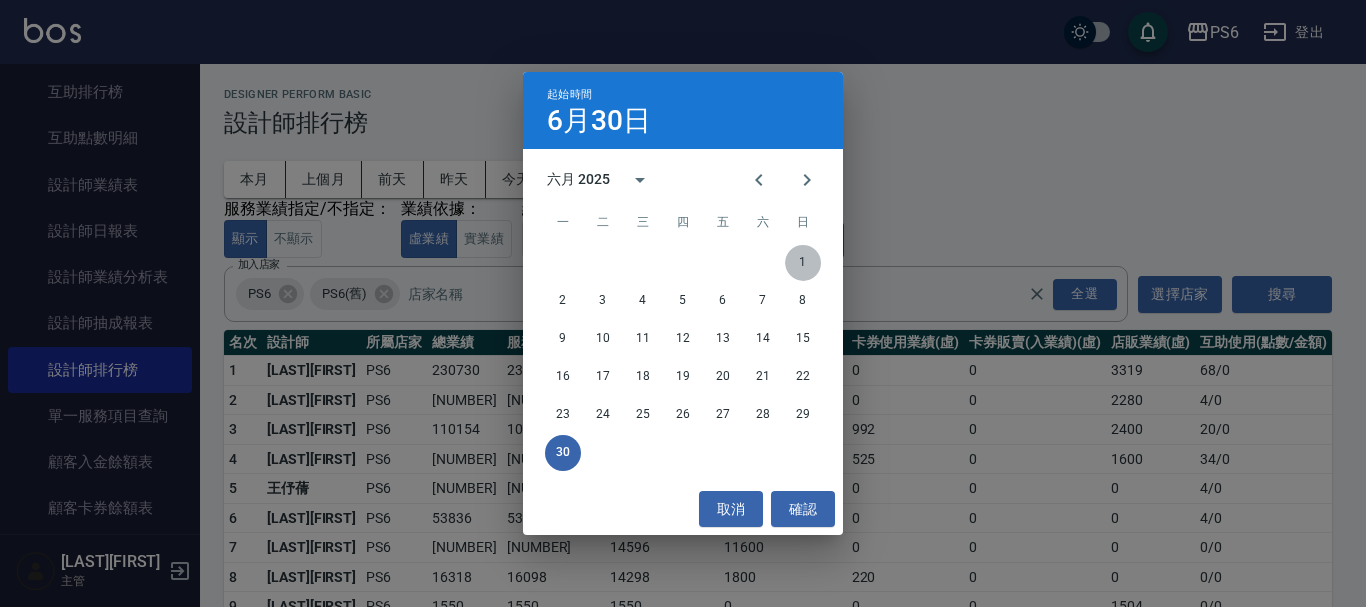 click on "1" at bounding box center (803, 263) 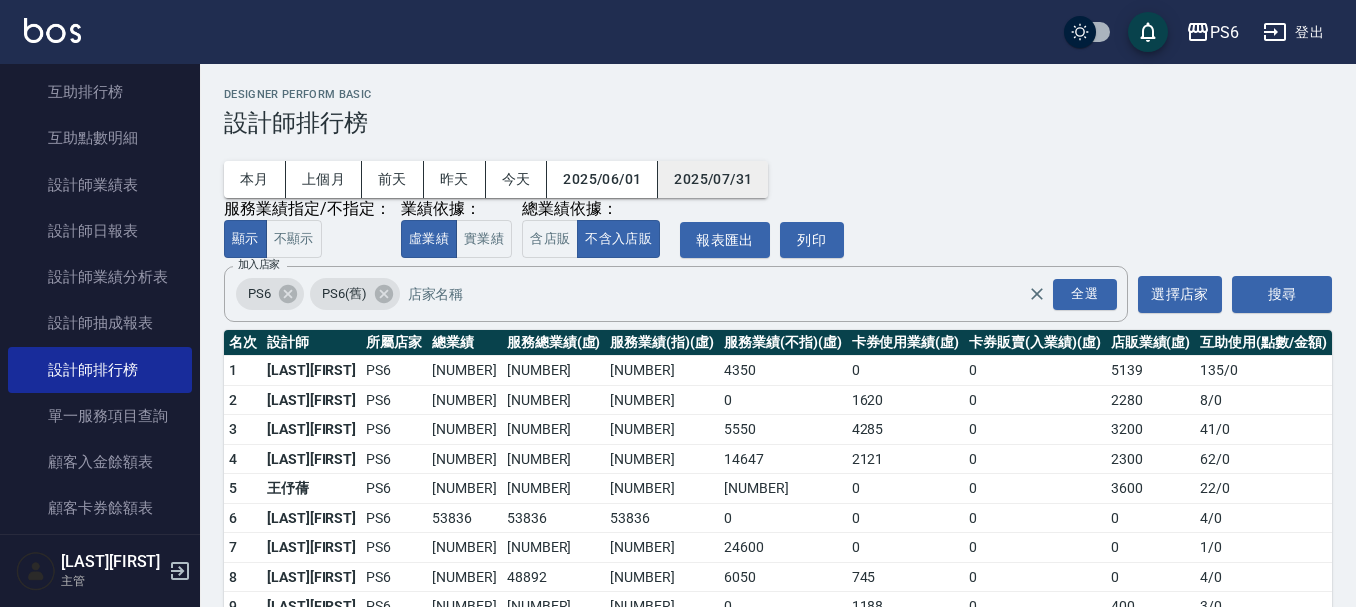 click on "2025/07/31" at bounding box center [713, 179] 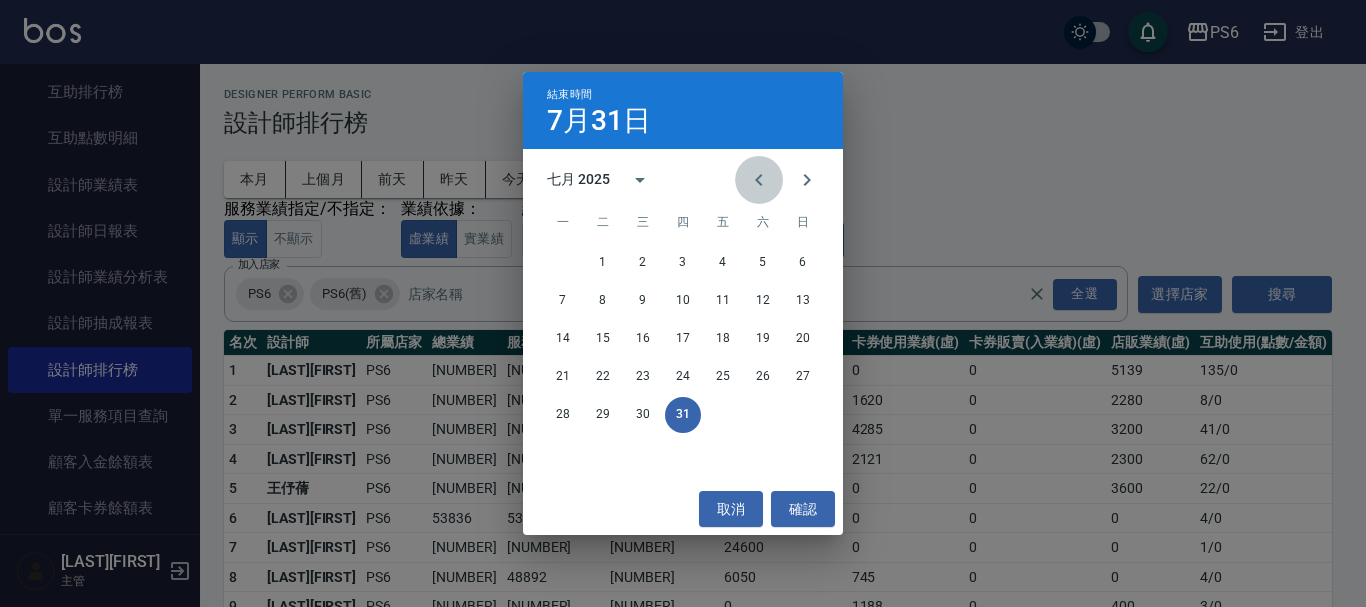 click 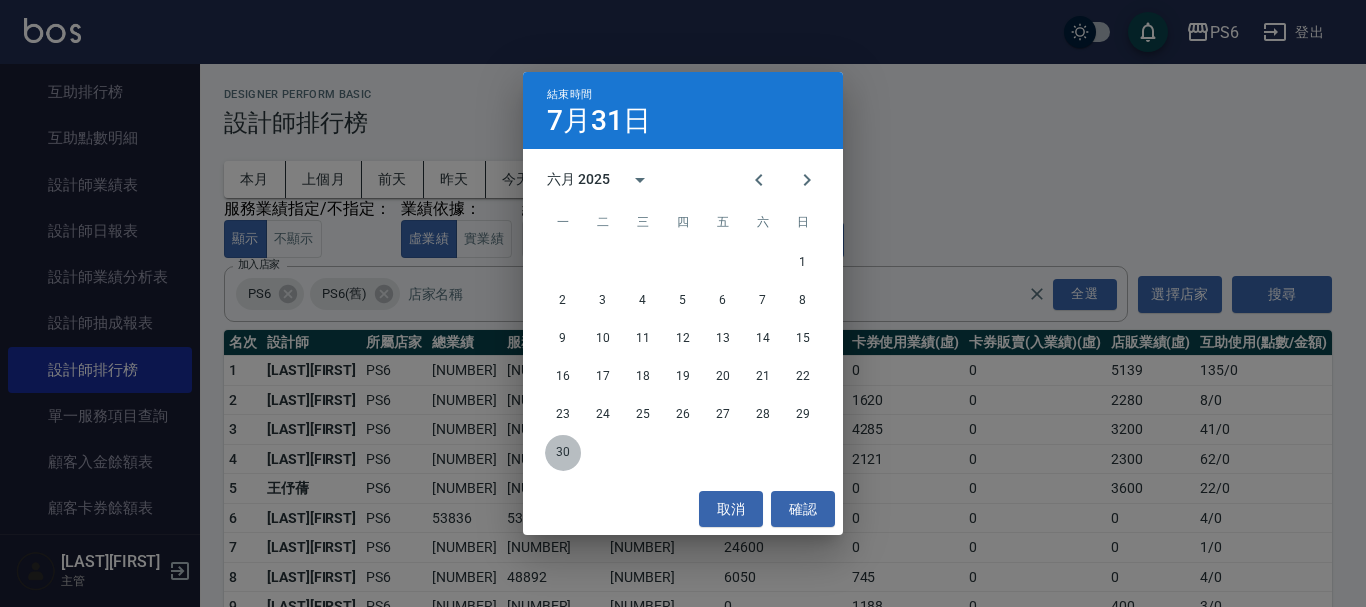 click on "30" at bounding box center (563, 453) 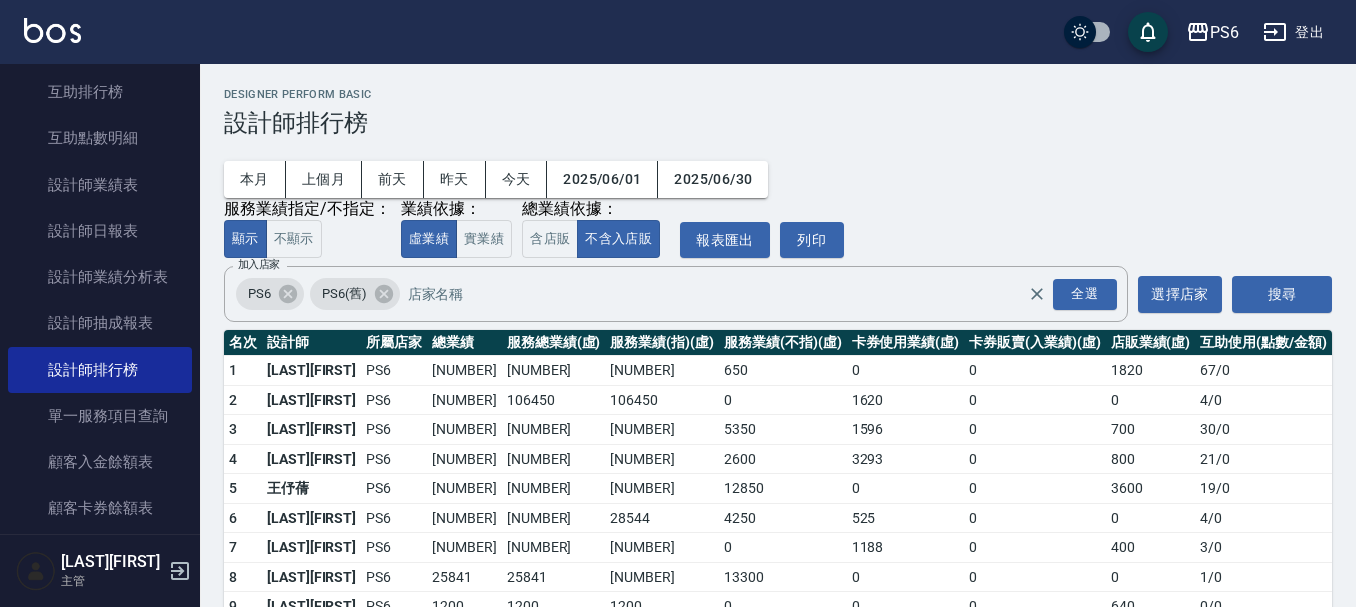 scroll, scrollTop: 68, scrollLeft: 0, axis: vertical 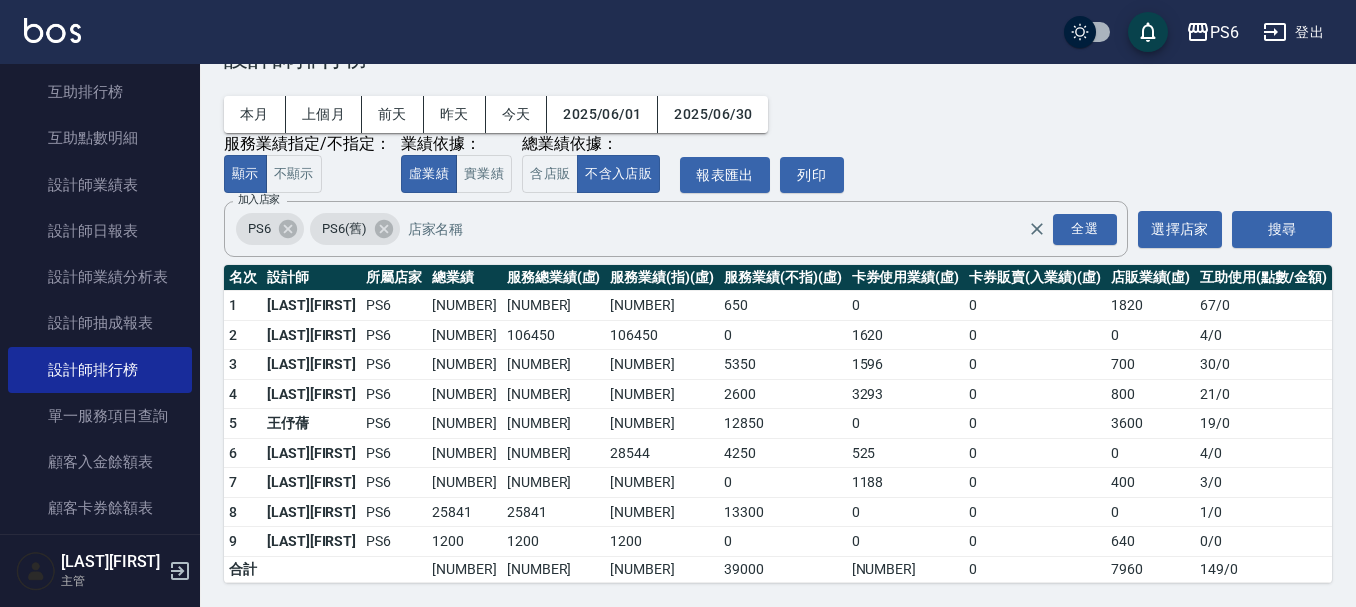 click on "本月 上個月 前天 昨天 今天 [DATE] [DATE] 服務業績指定/不指定： 顯示 不顯示 業績依據： 虛業績 實業績 總業績依據： 含店販 不含入店販 報表匯出 列印" at bounding box center [778, 132] 